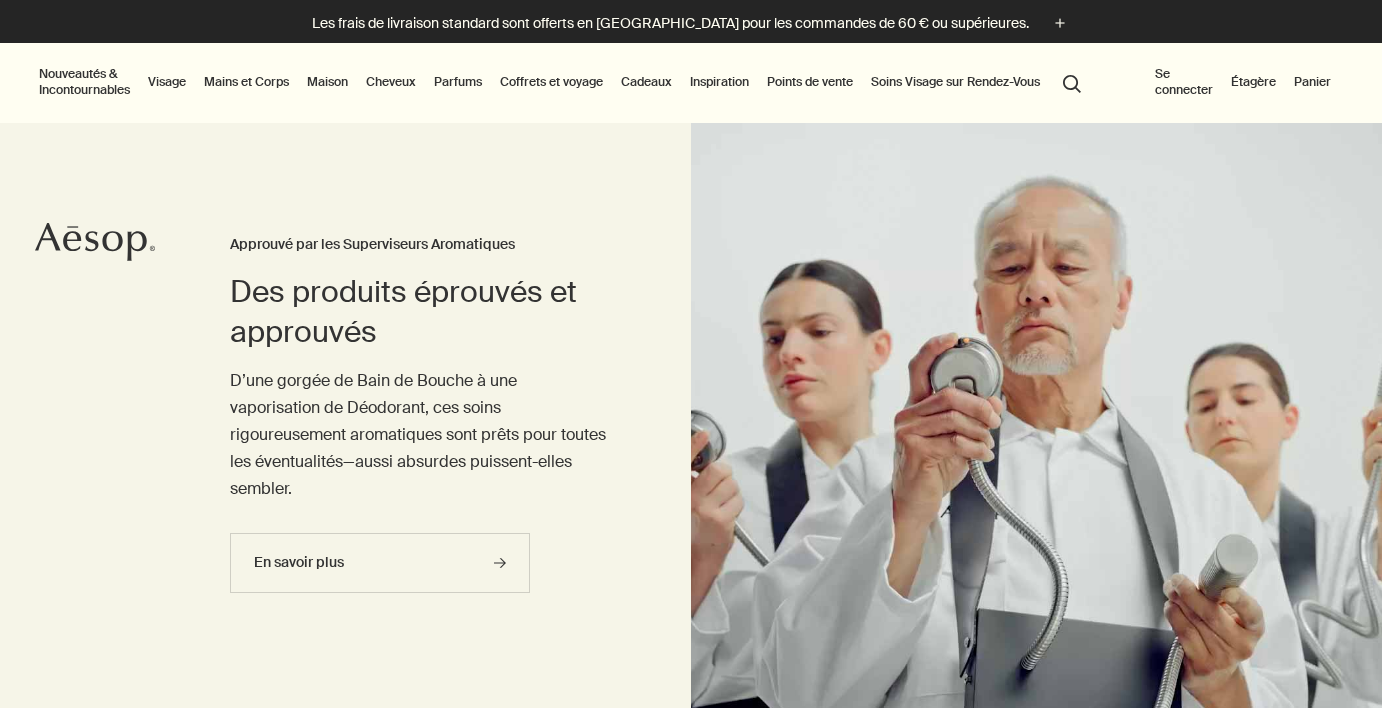 scroll, scrollTop: 0, scrollLeft: 0, axis: both 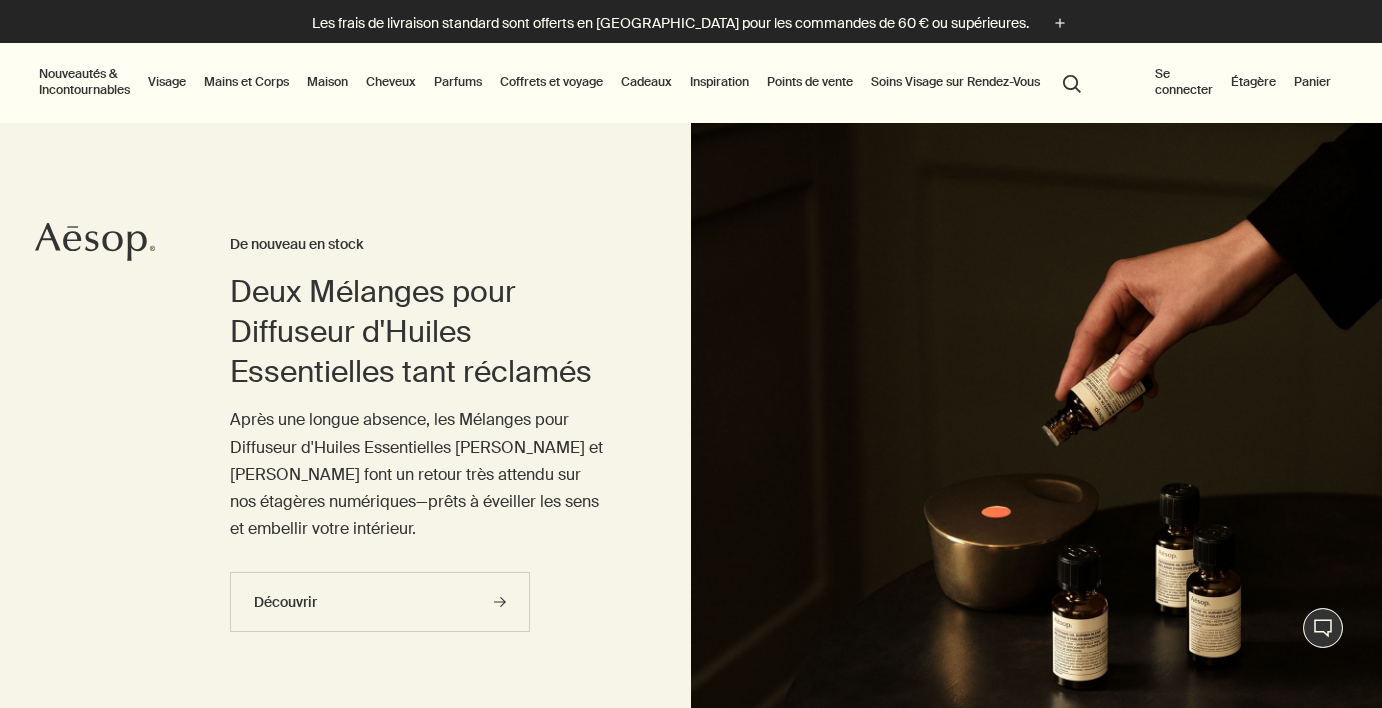 click on "Se connecter" at bounding box center (1184, 82) 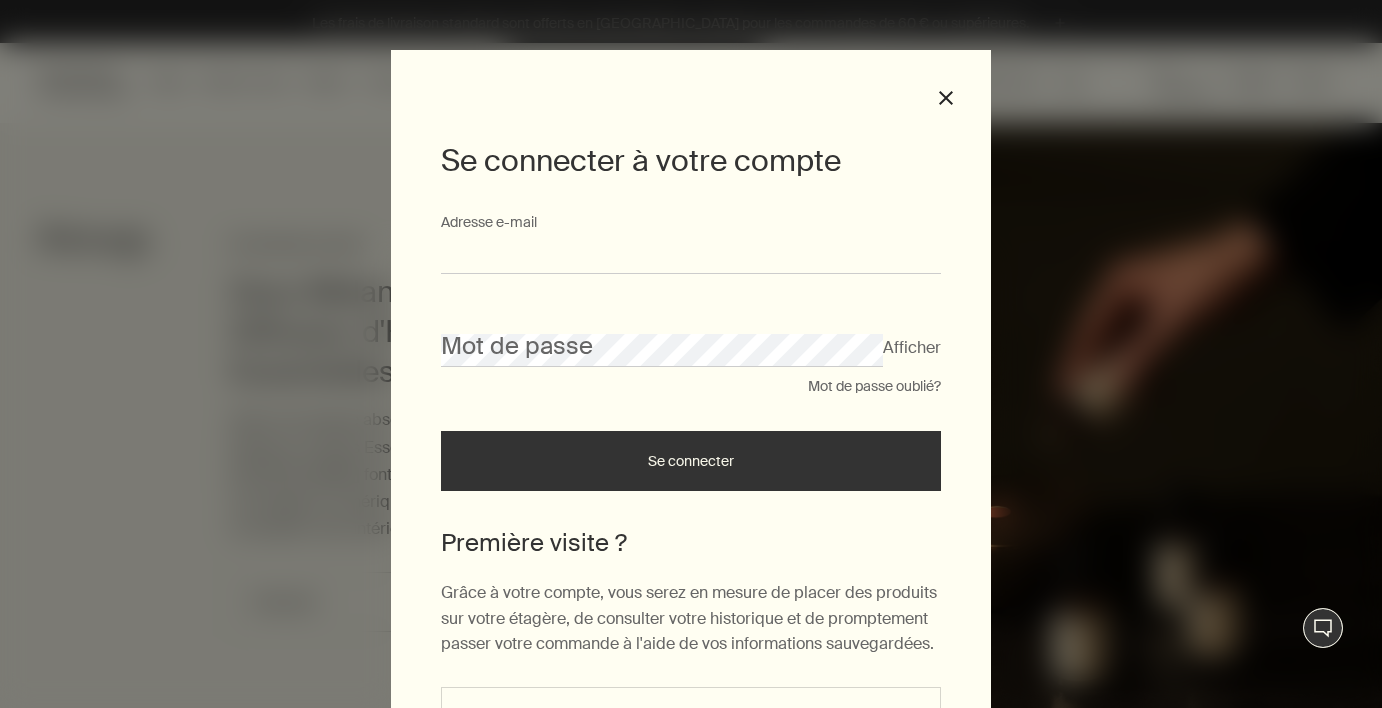 click on "Adresse e-mail" at bounding box center [691, 255] 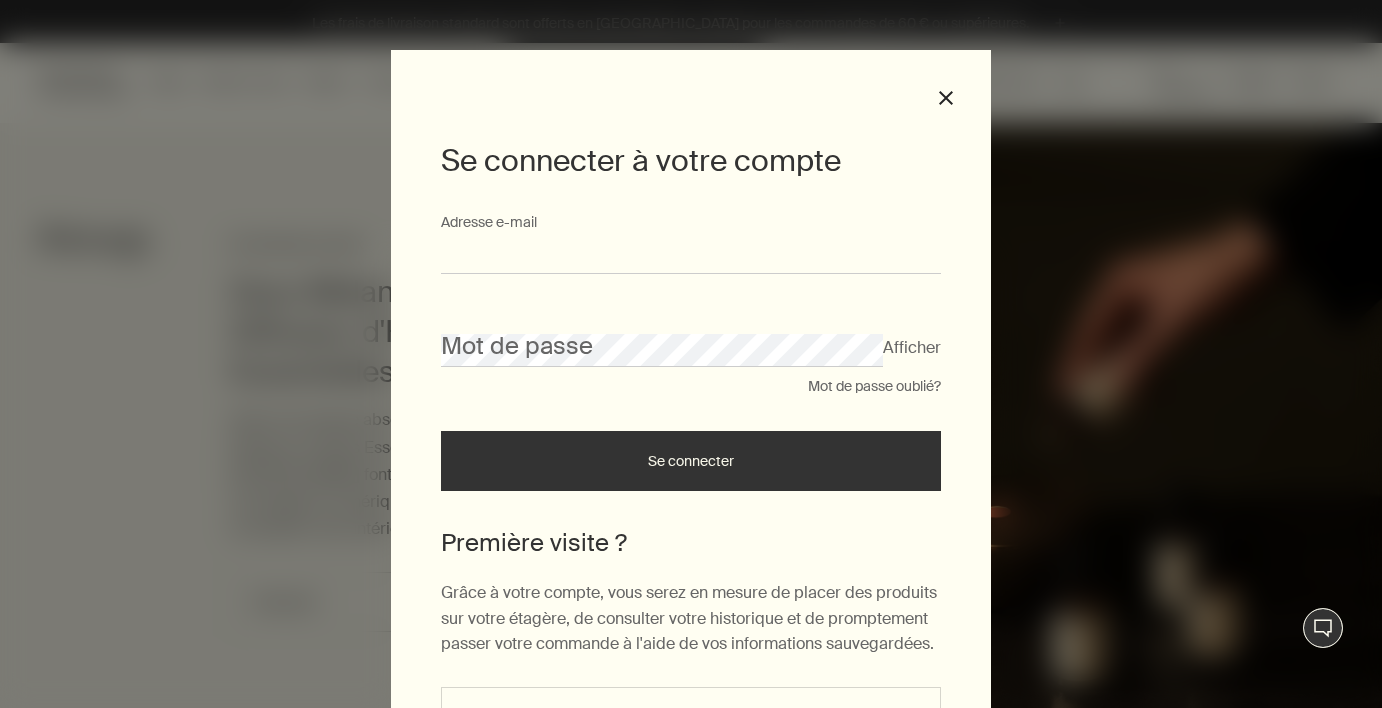 type on "**********" 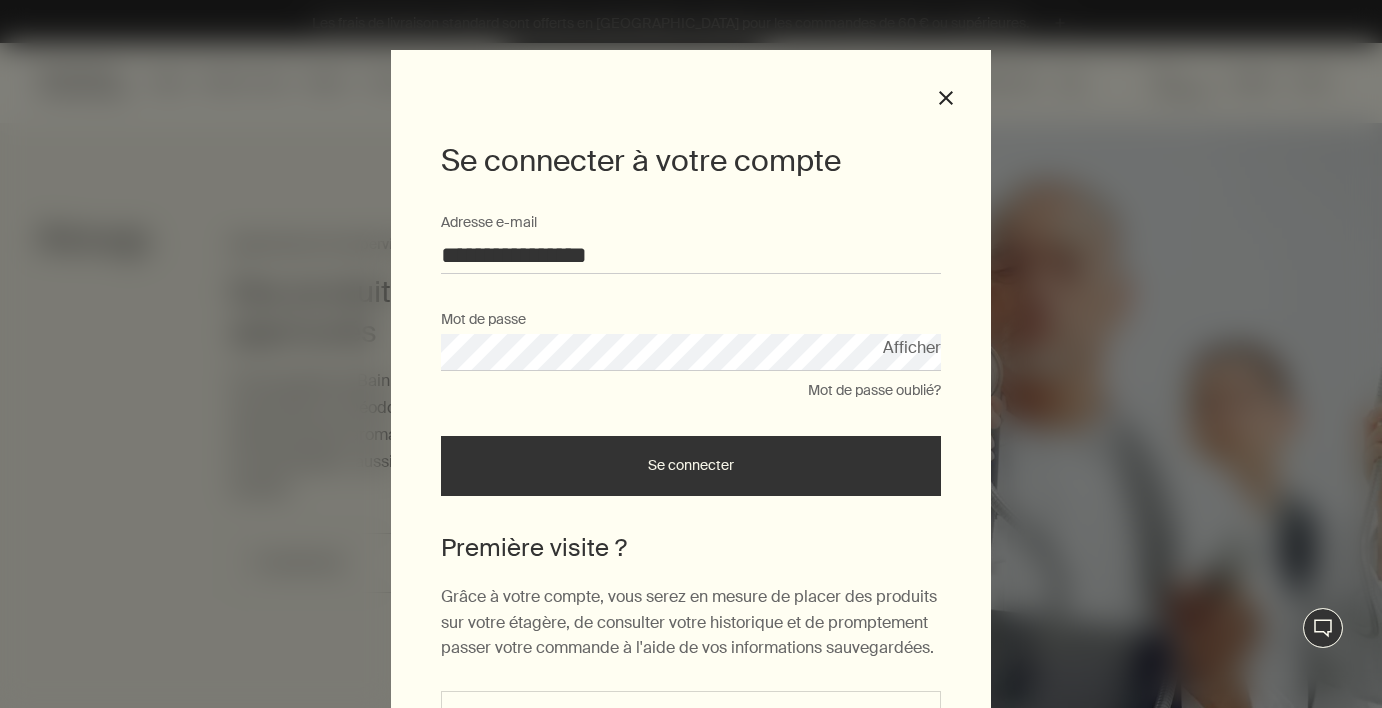 click on "Se connecter" at bounding box center [691, 466] 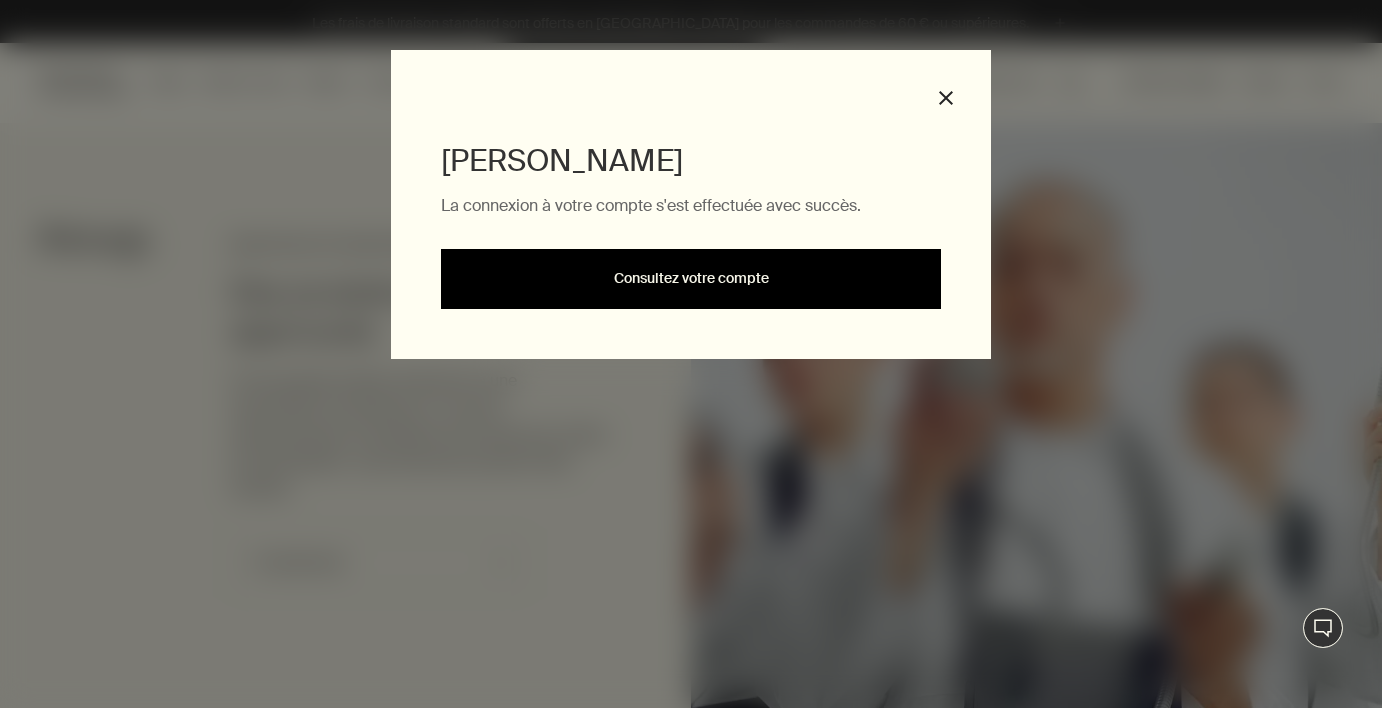 click on "Consultez votre compte" at bounding box center (691, 279) 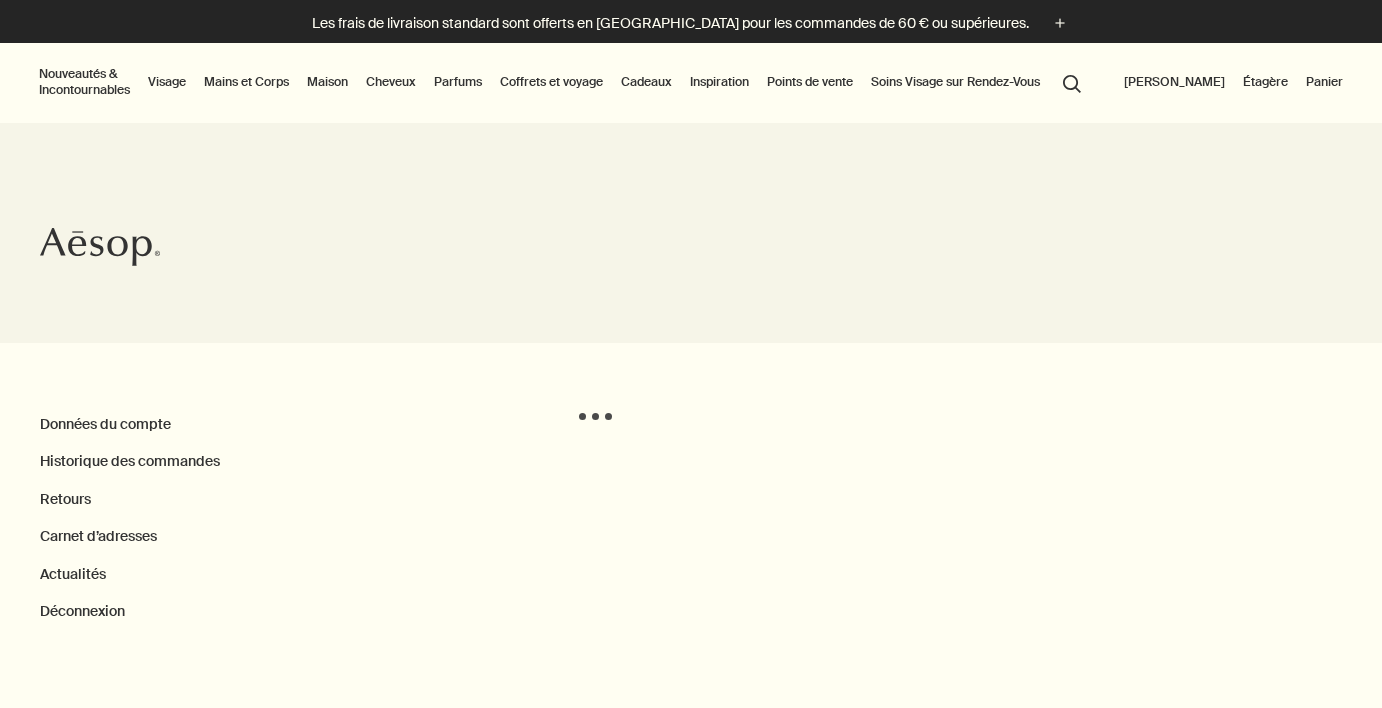 scroll, scrollTop: 0, scrollLeft: 0, axis: both 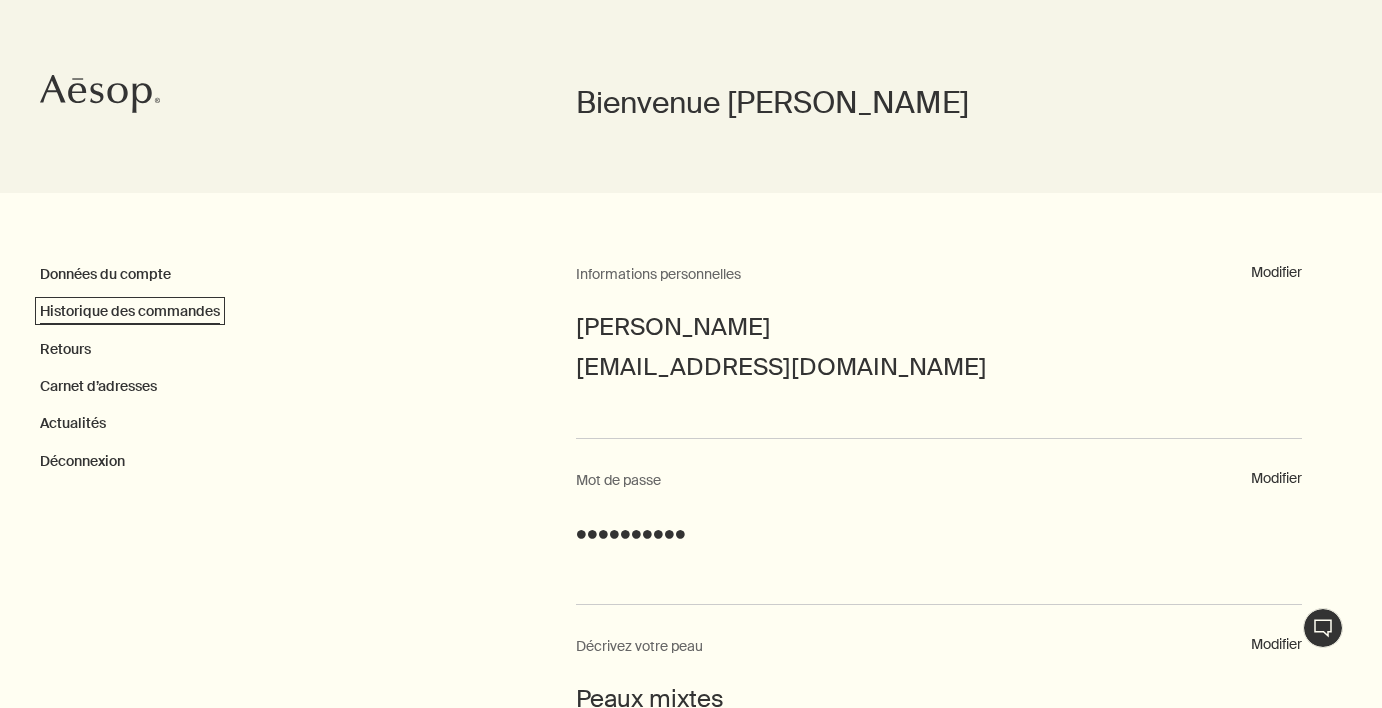 click on "Historique des commandes" at bounding box center [130, 311] 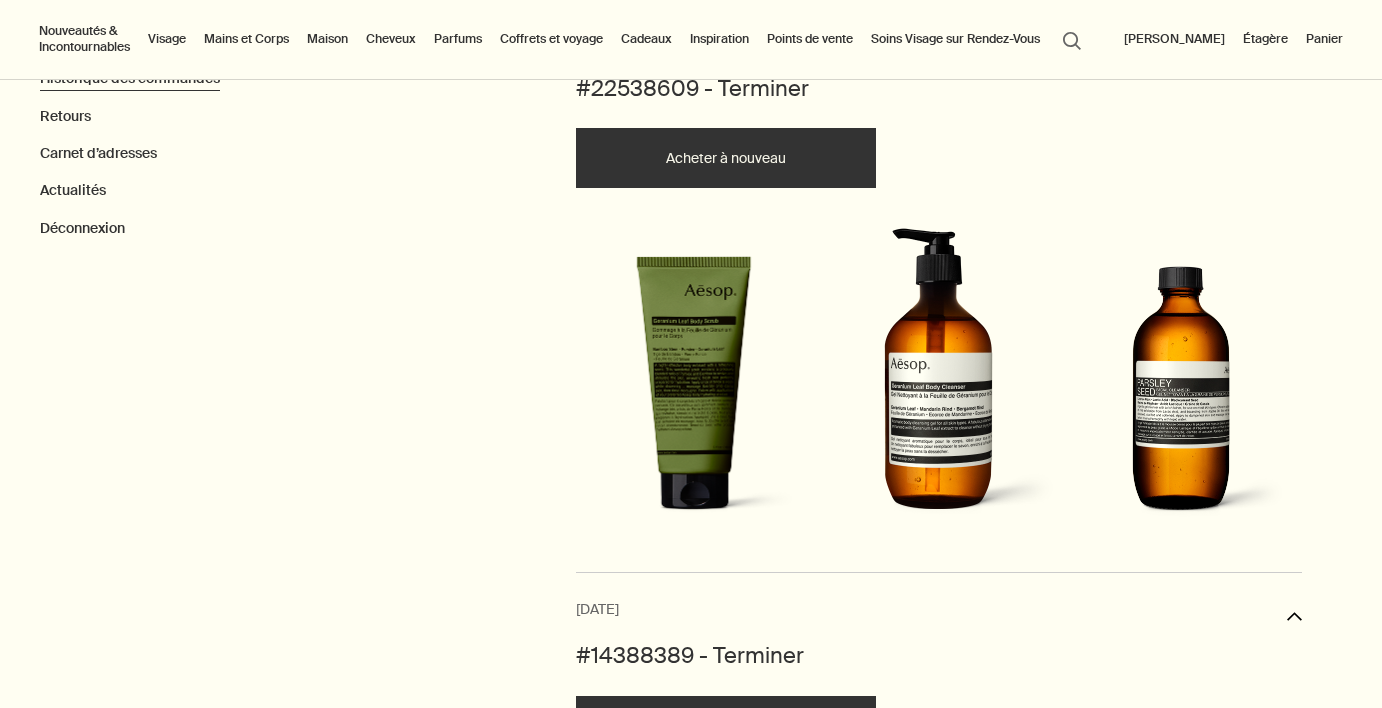 scroll, scrollTop: 384, scrollLeft: 0, axis: vertical 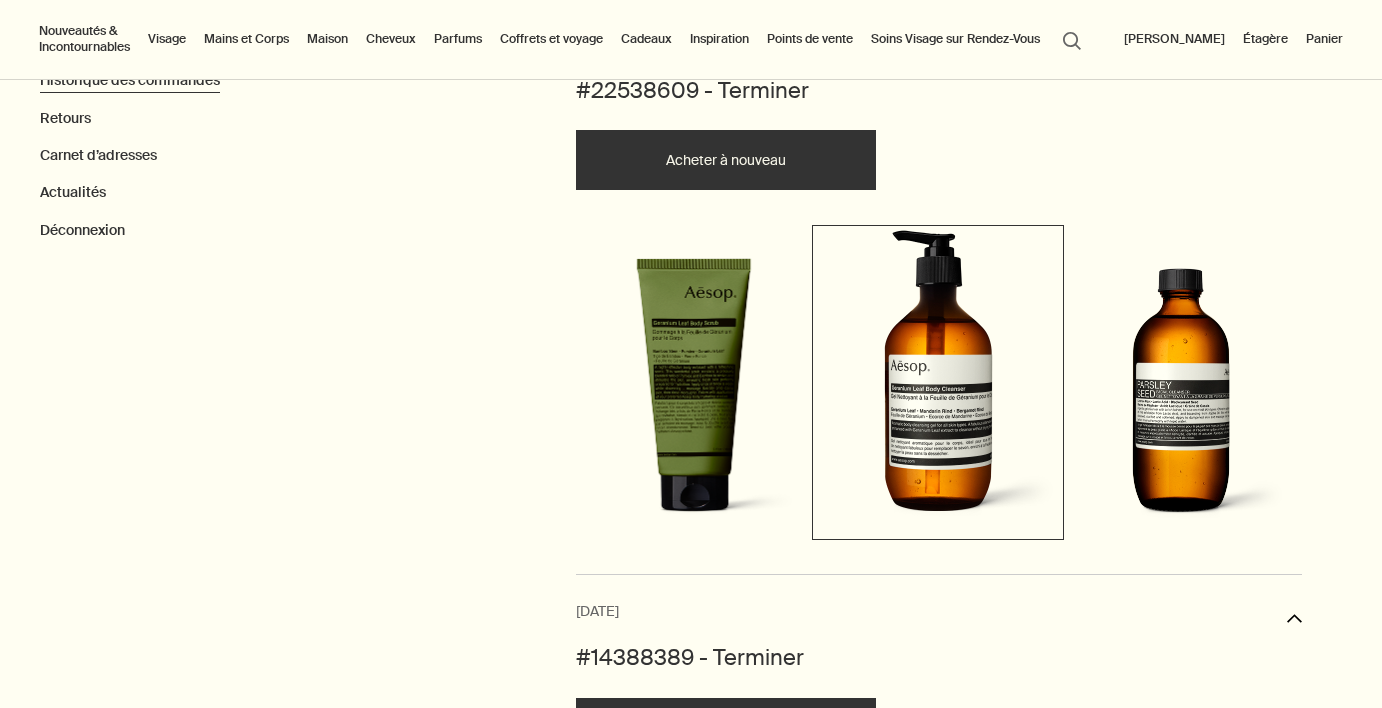 click at bounding box center [938, 380] 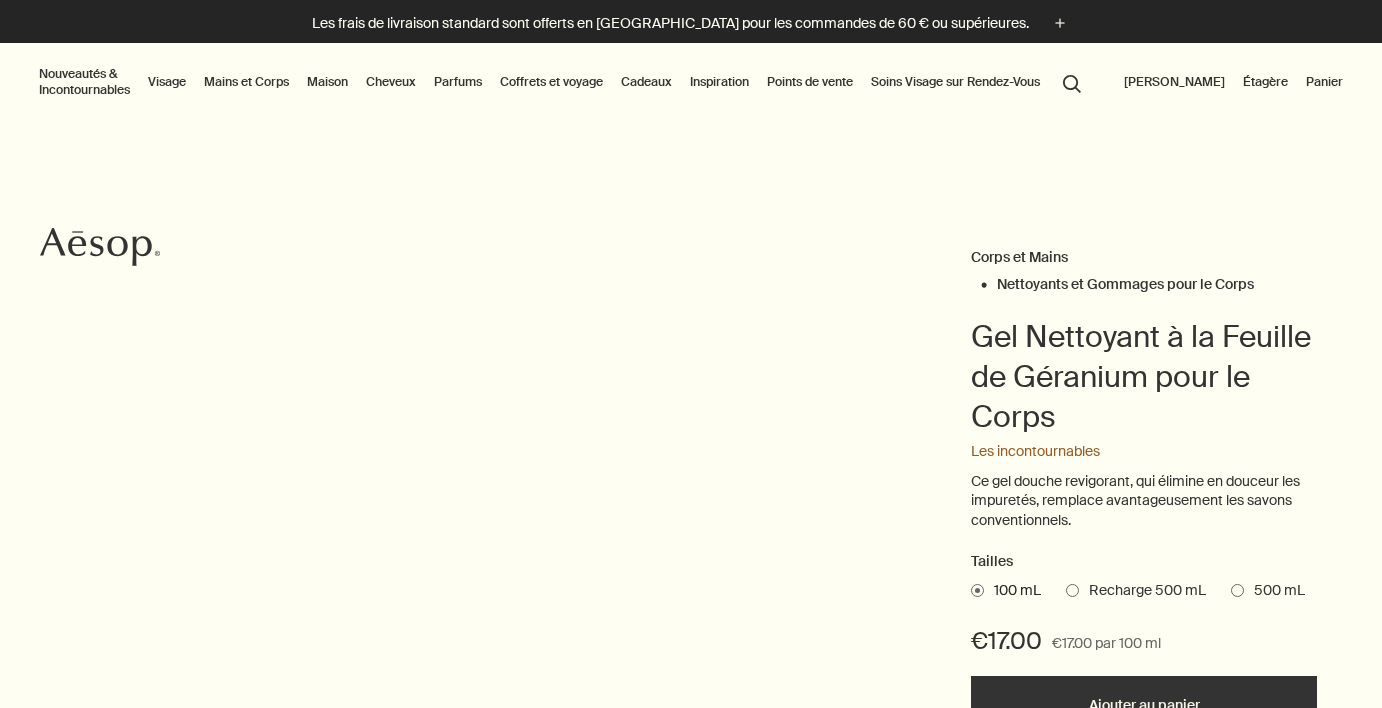 scroll, scrollTop: 0, scrollLeft: 0, axis: both 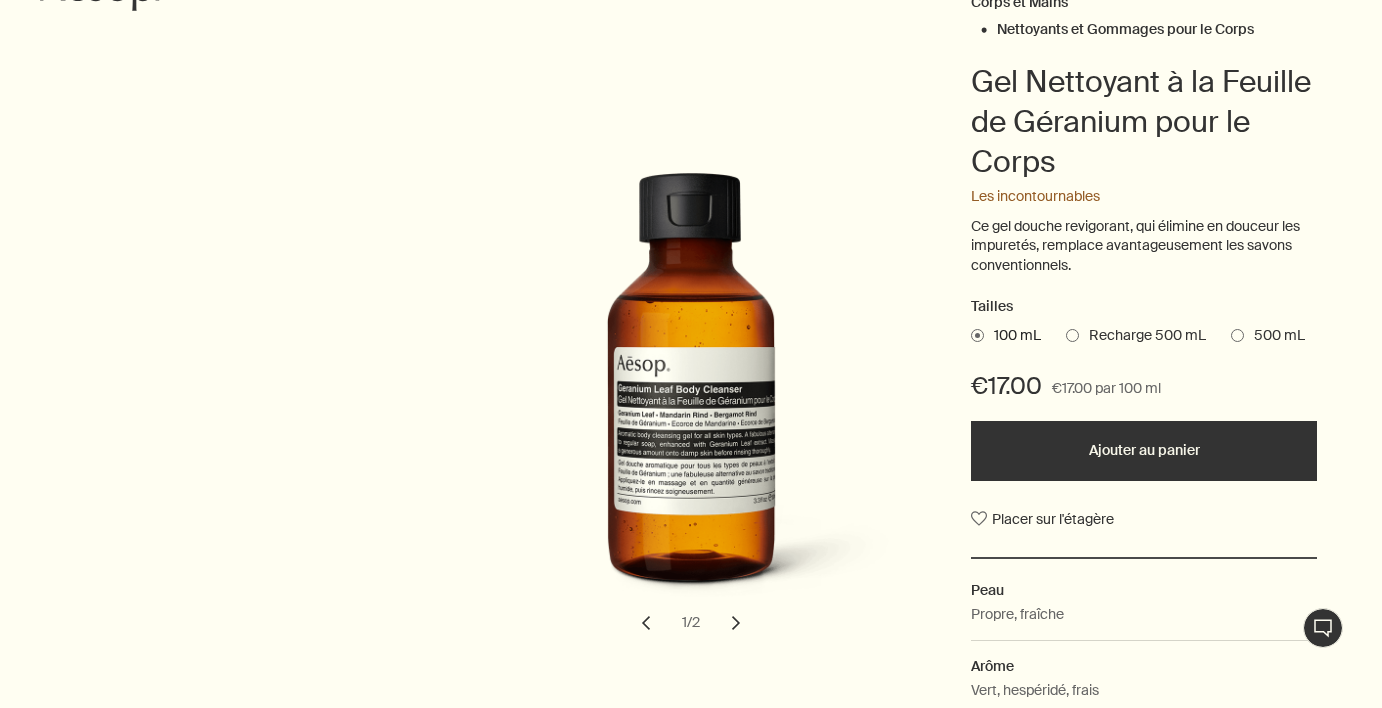 click on "Recharge 500 mL" at bounding box center [1136, 336] 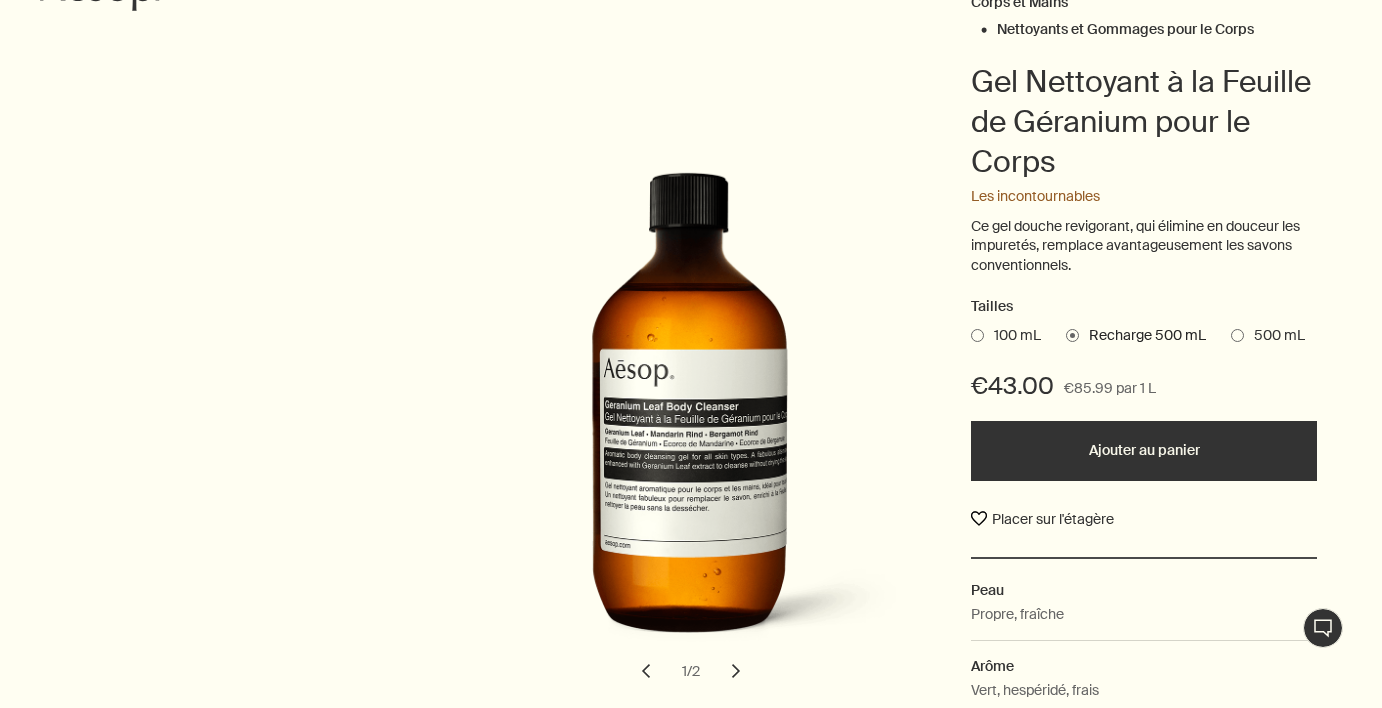 click on "Placer sur l'étagère" at bounding box center (1042, 519) 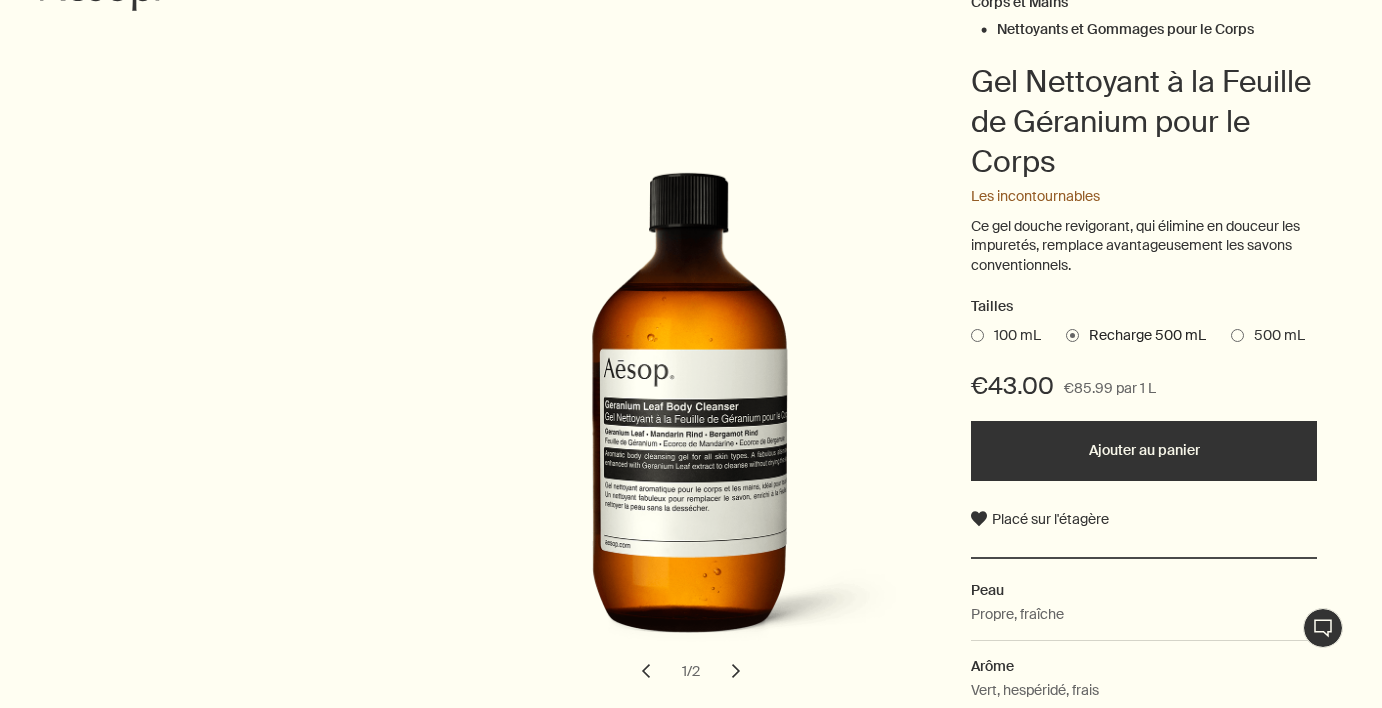click at bounding box center (1237, 335) 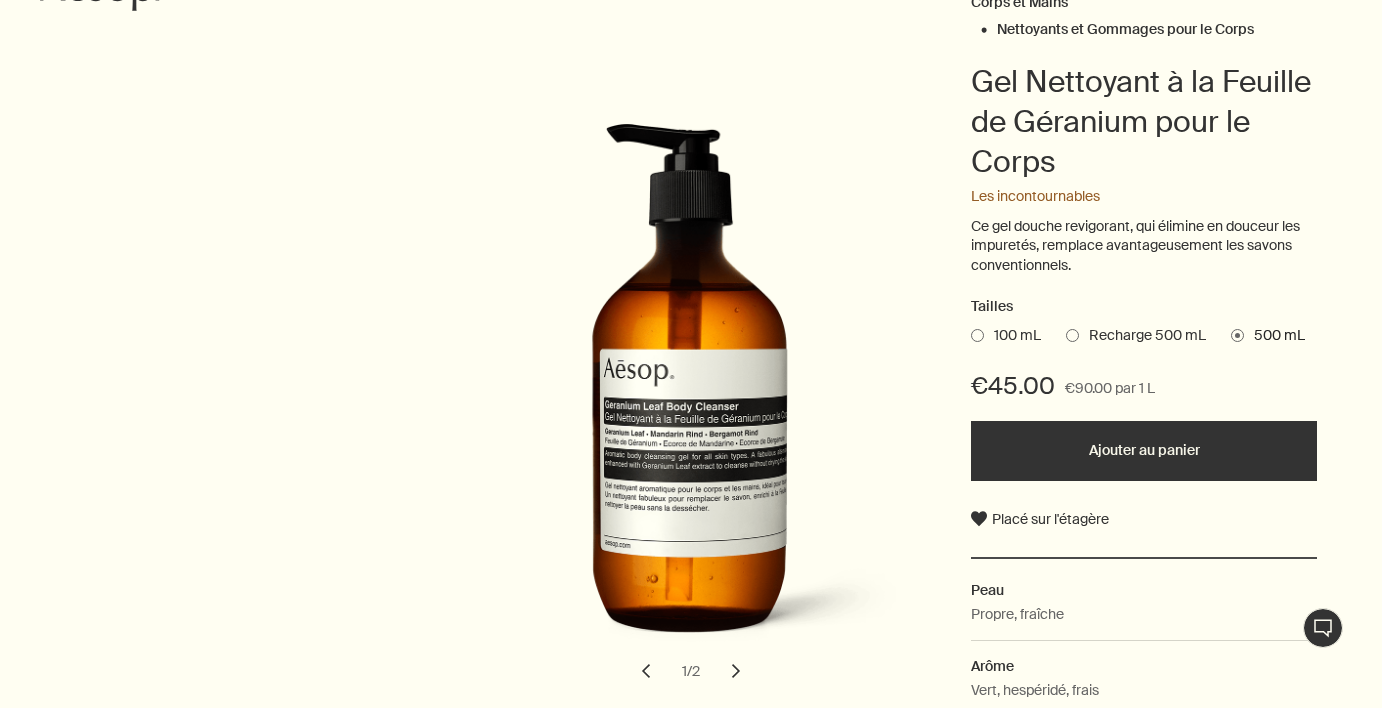 click on "Recharge 500 mL" at bounding box center [1142, 336] 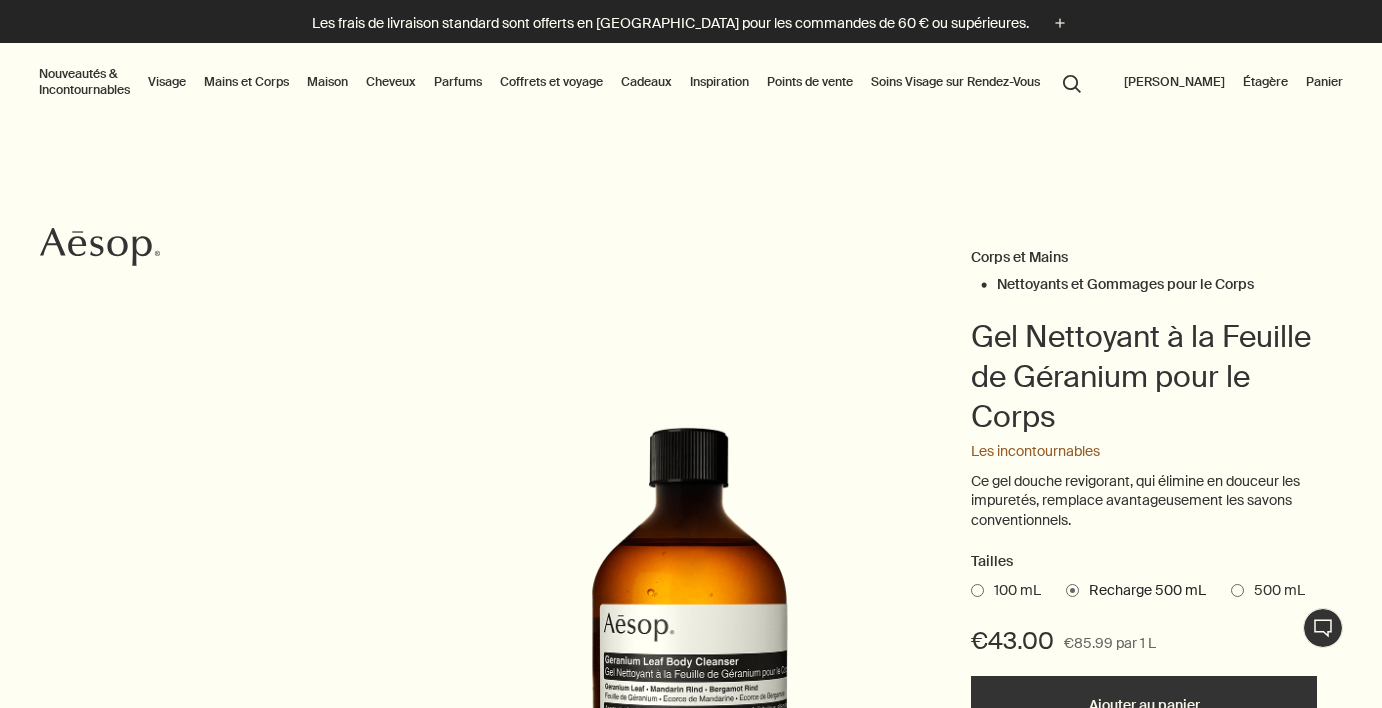 scroll, scrollTop: 67, scrollLeft: 0, axis: vertical 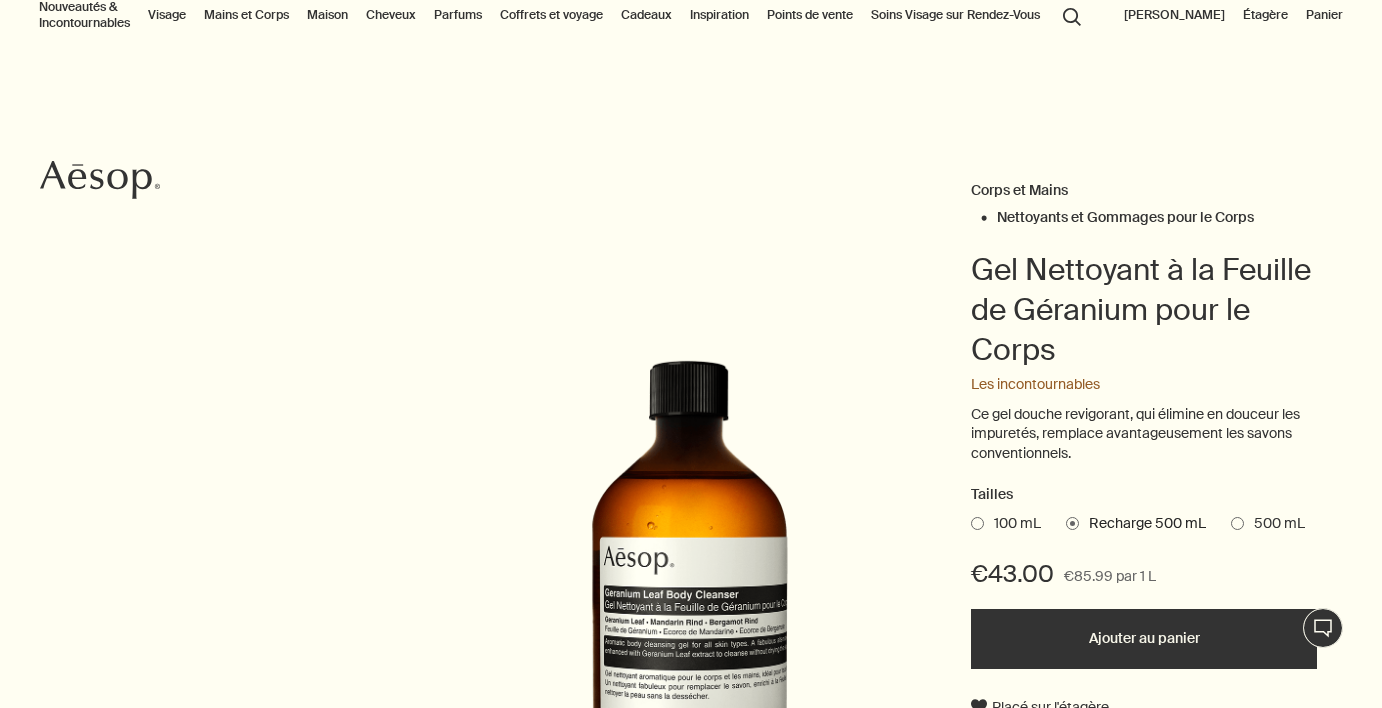 click on "Ajouter au panier" at bounding box center [1144, 639] 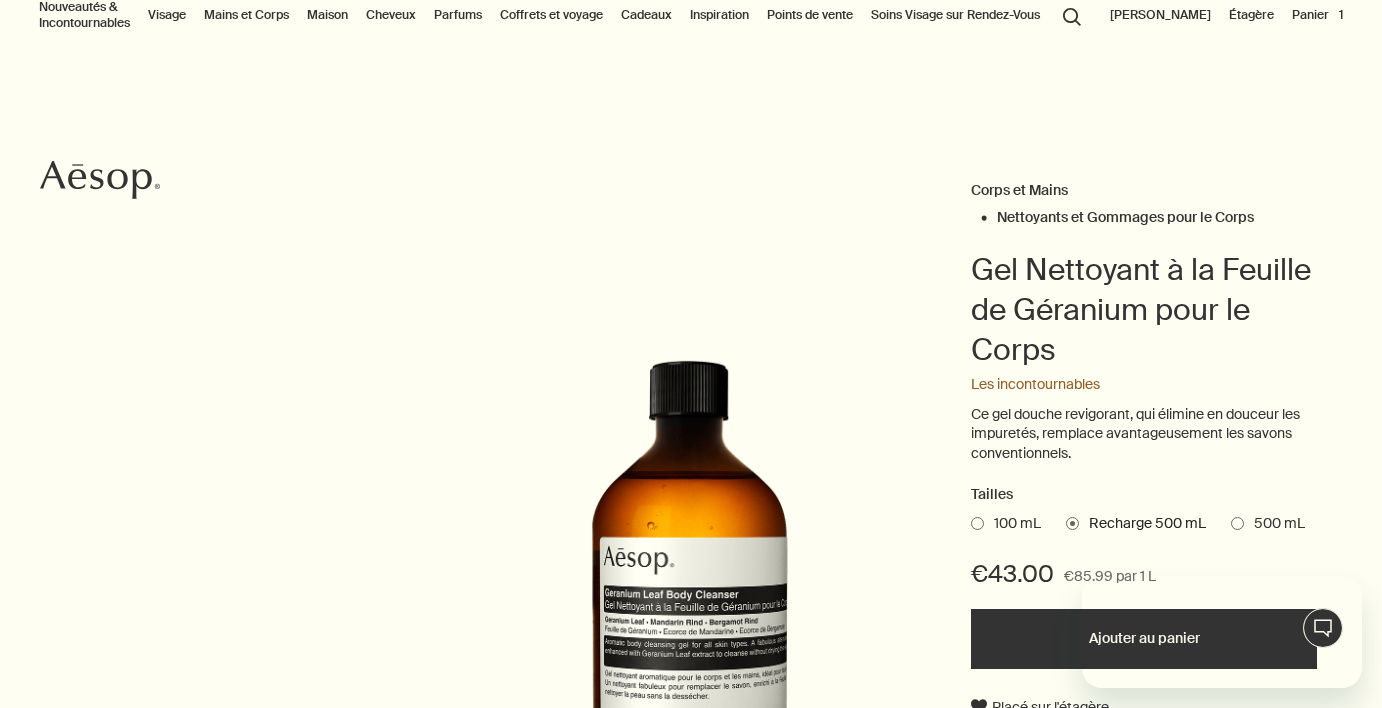 scroll, scrollTop: 0, scrollLeft: 0, axis: both 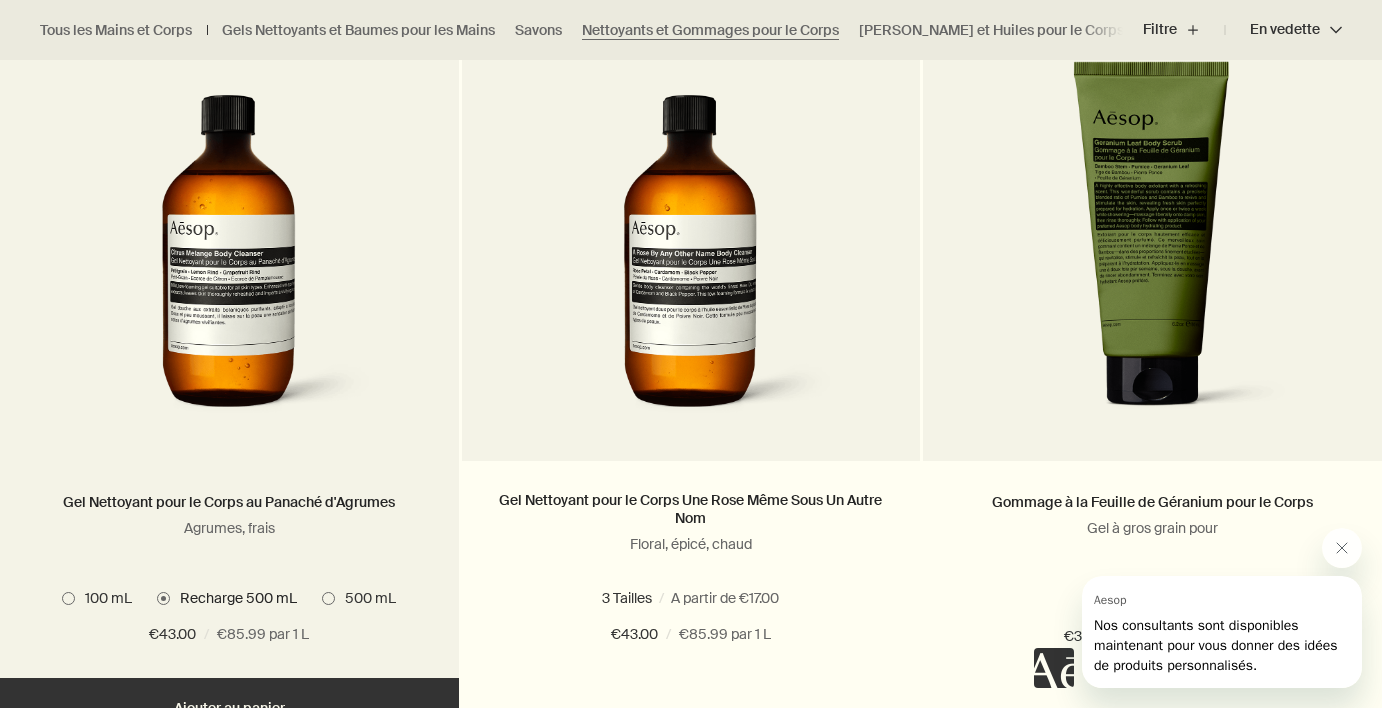 click on "Recharge 500 mL" at bounding box center (233, 598) 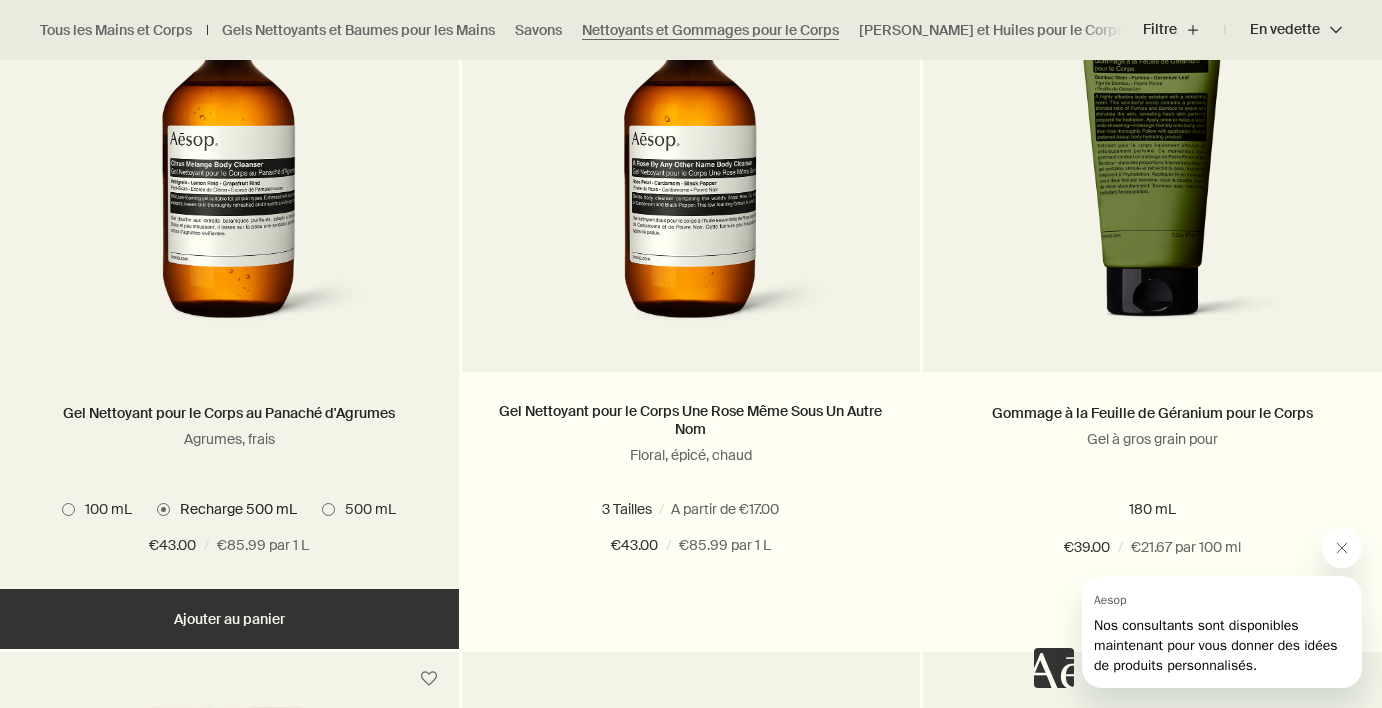 scroll, scrollTop: 1452, scrollLeft: 0, axis: vertical 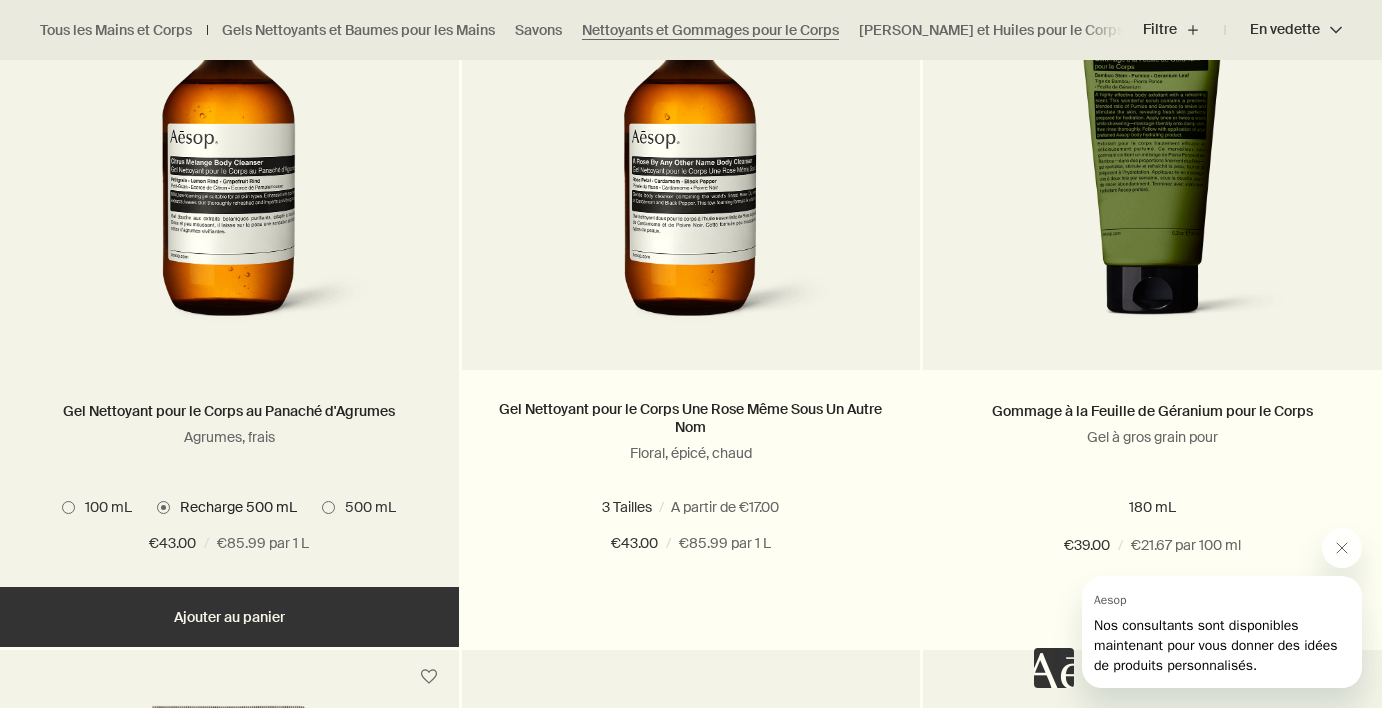 click on "Ajouter Ajouter au panier" at bounding box center [229, 617] 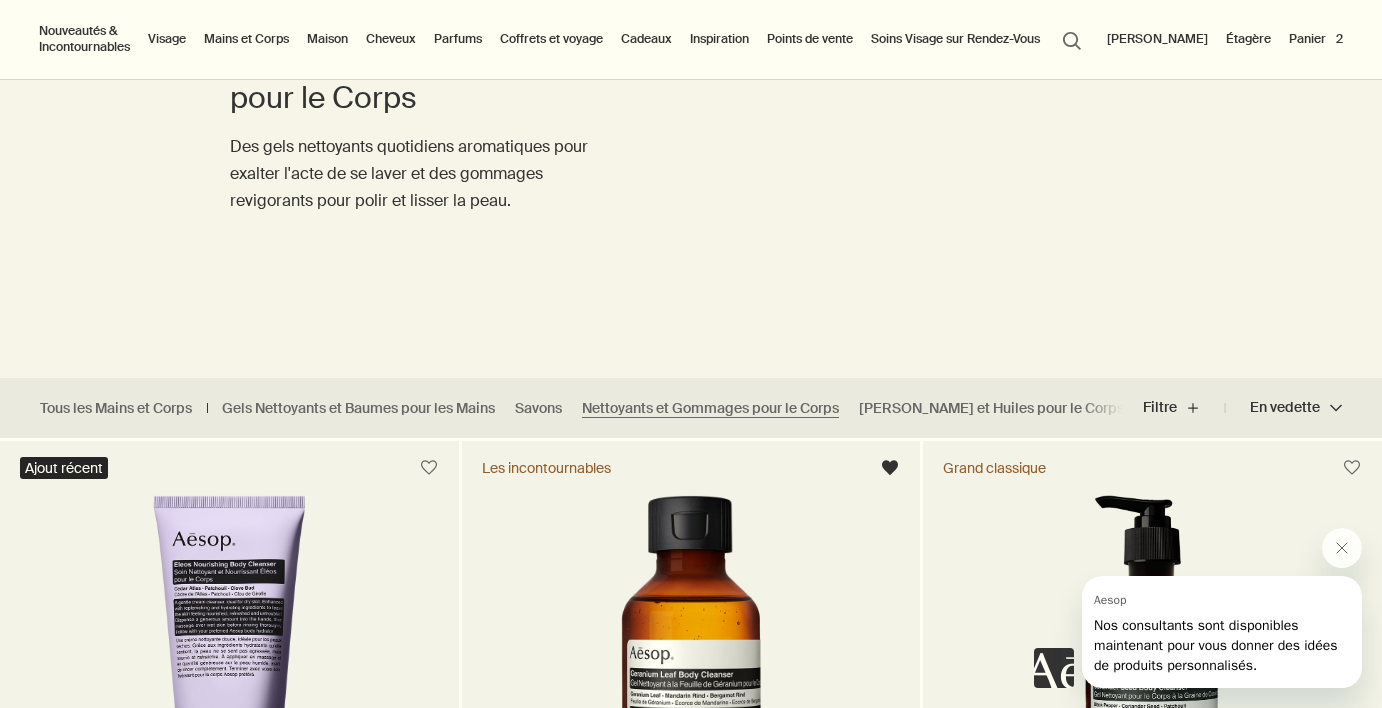 scroll, scrollTop: 186, scrollLeft: 0, axis: vertical 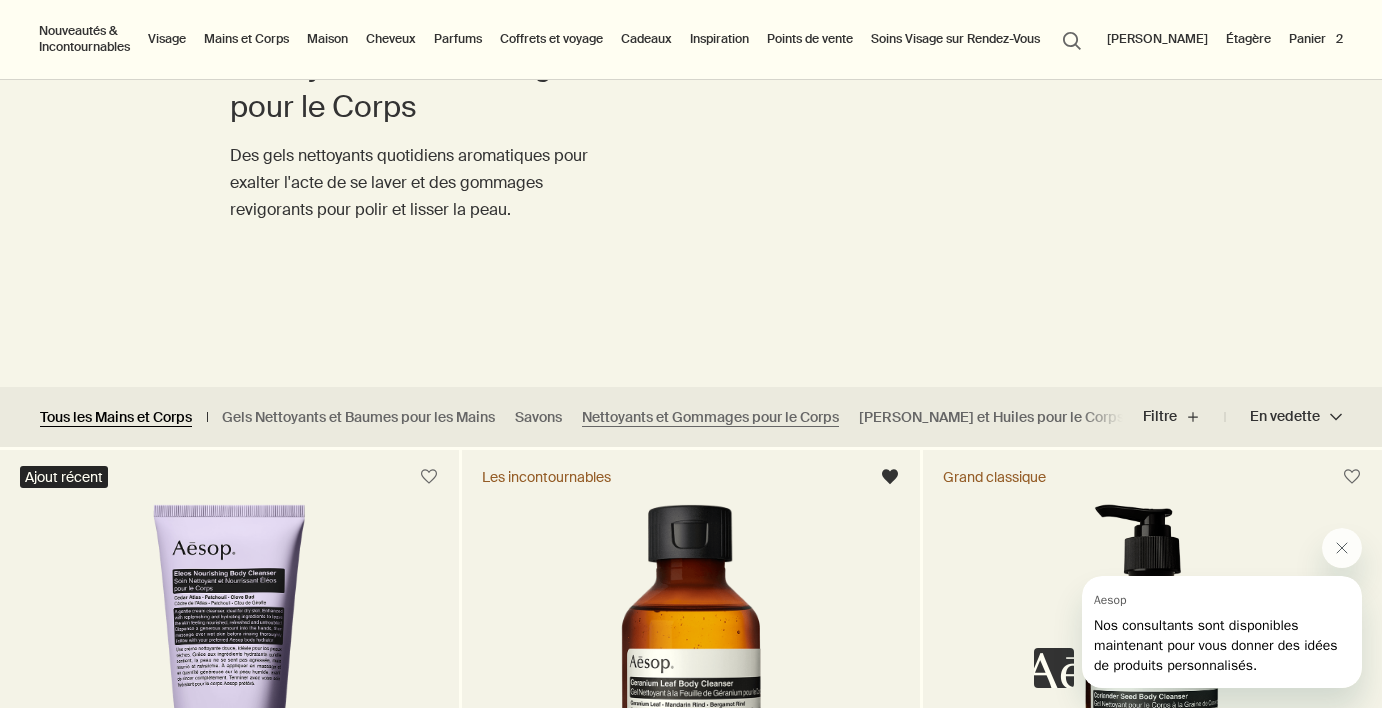 click on "Tous les Mains et Corps" at bounding box center [116, 417] 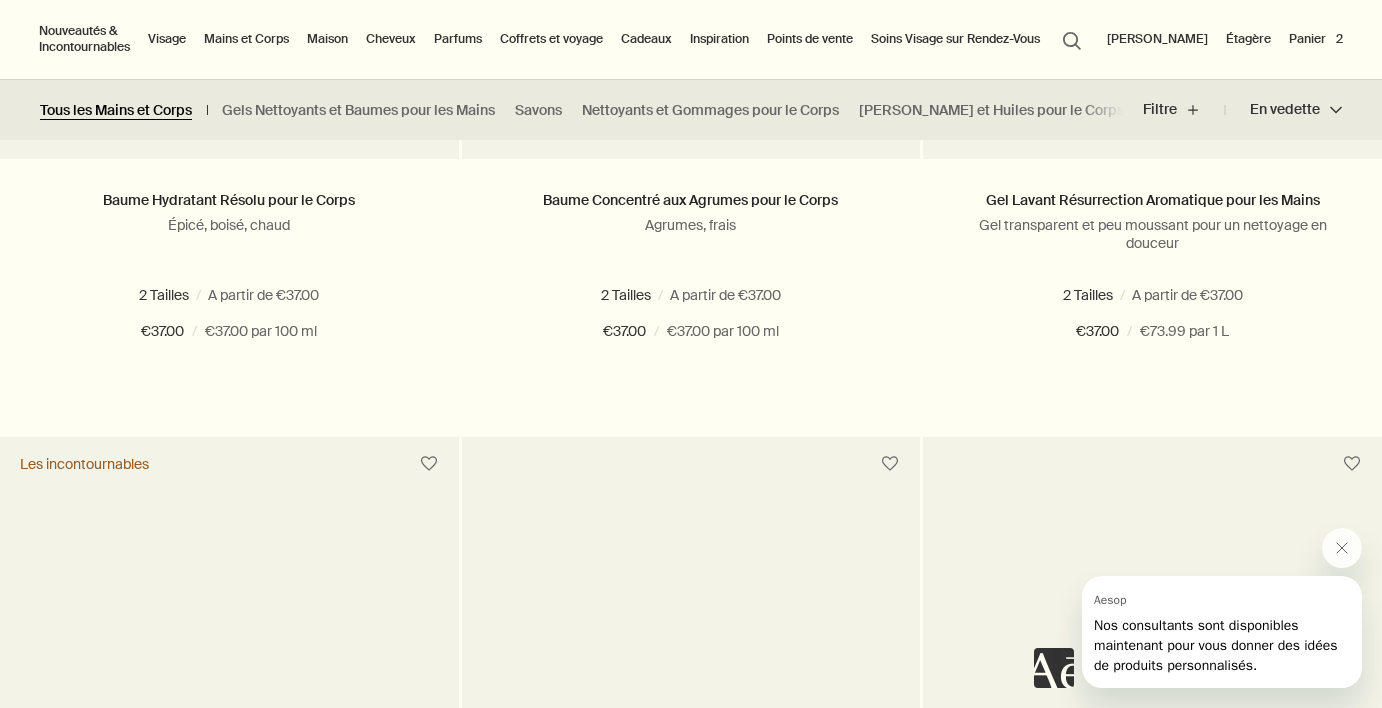 scroll, scrollTop: 2392, scrollLeft: 0, axis: vertical 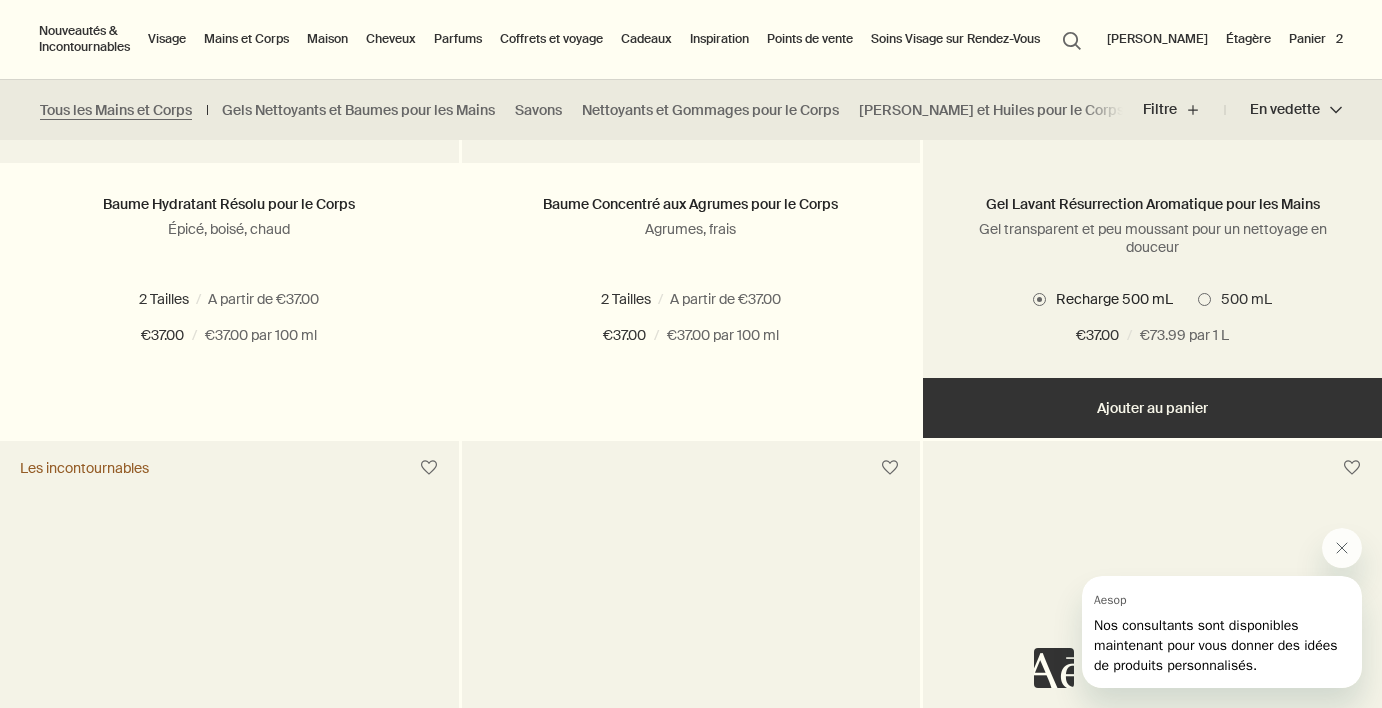 click on "Ajouter Ajouter au panier" at bounding box center [1152, 408] 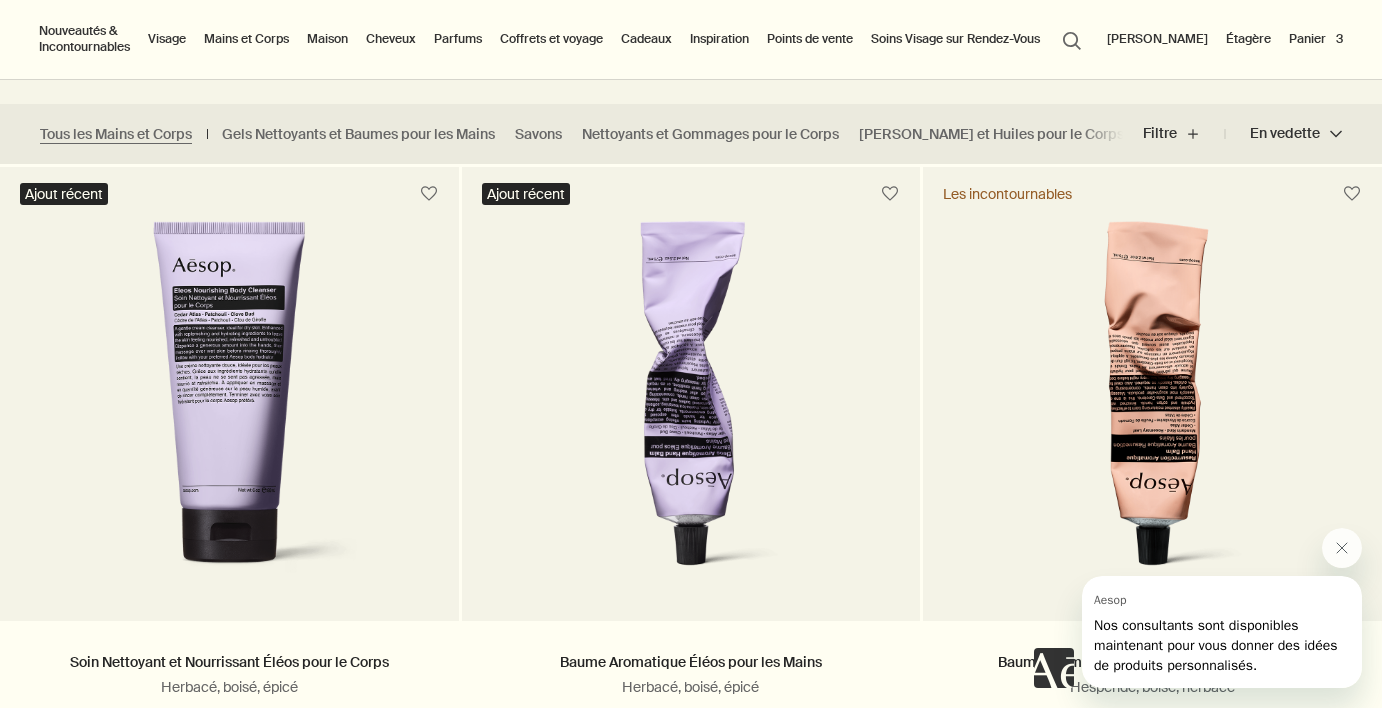 scroll, scrollTop: 382, scrollLeft: 0, axis: vertical 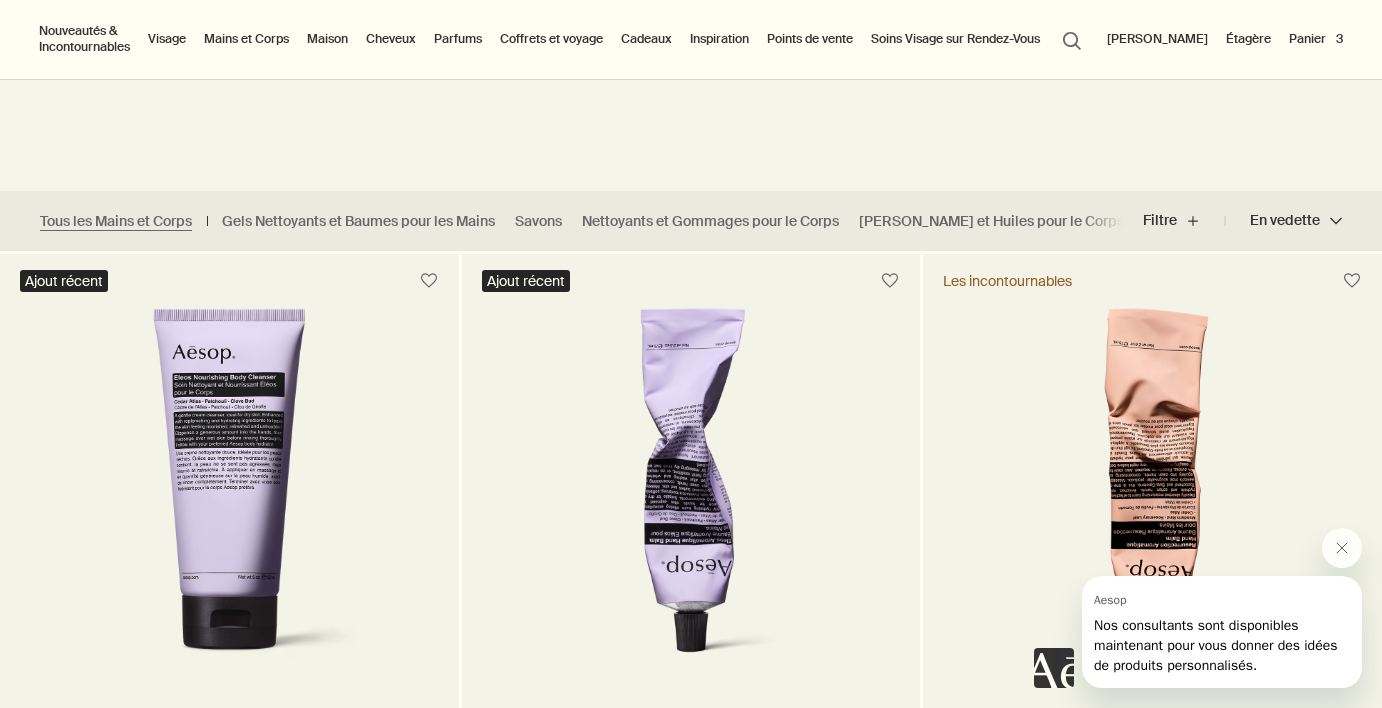 click on "Panier 3" at bounding box center [1316, 39] 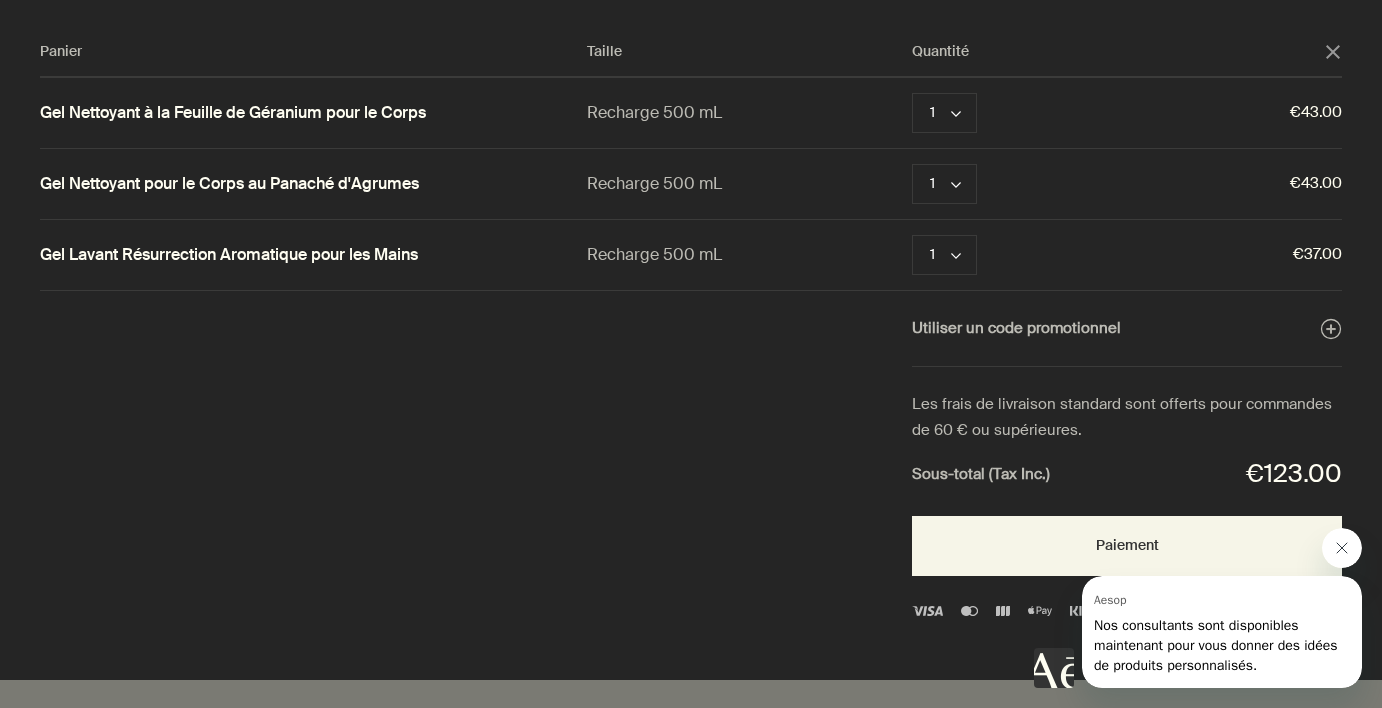 click 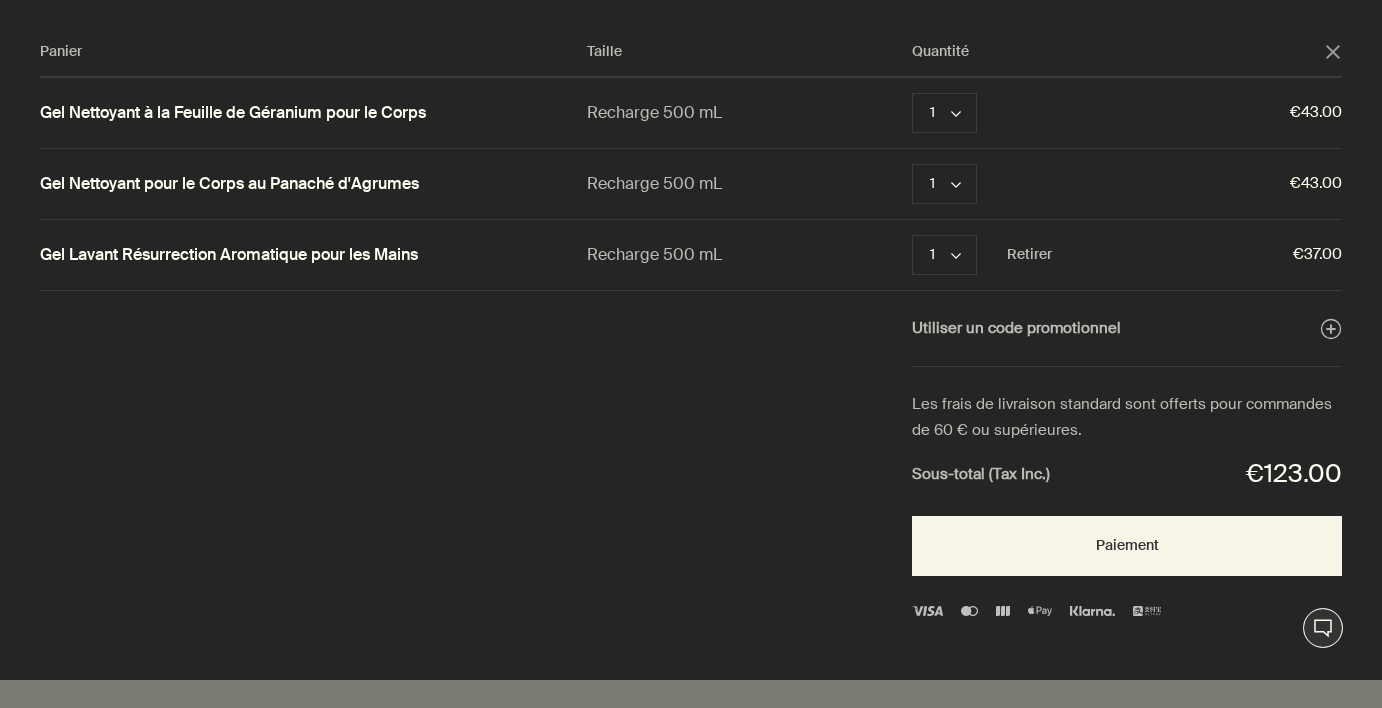 click on "Recharge 500 mL" at bounding box center (750, 254) 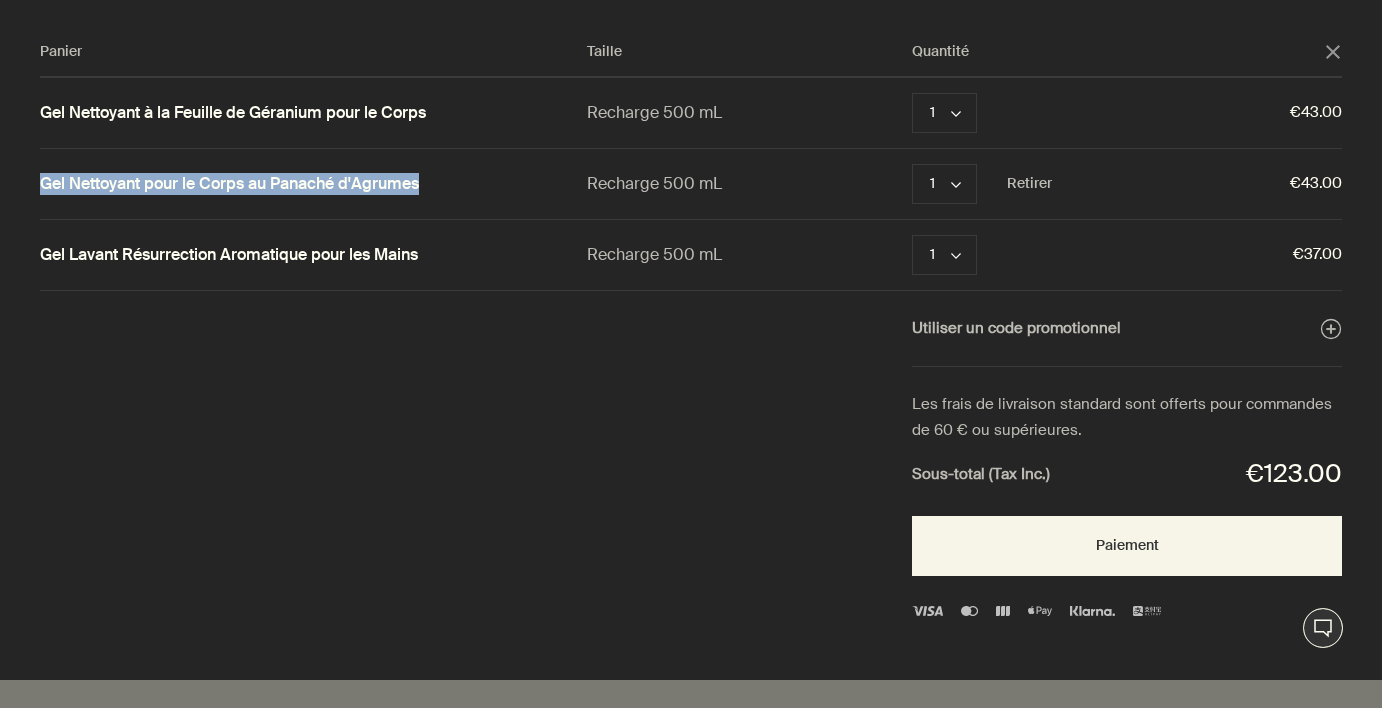 drag, startPoint x: 454, startPoint y: 191, endPoint x: 117, endPoint y: 169, distance: 337.71735 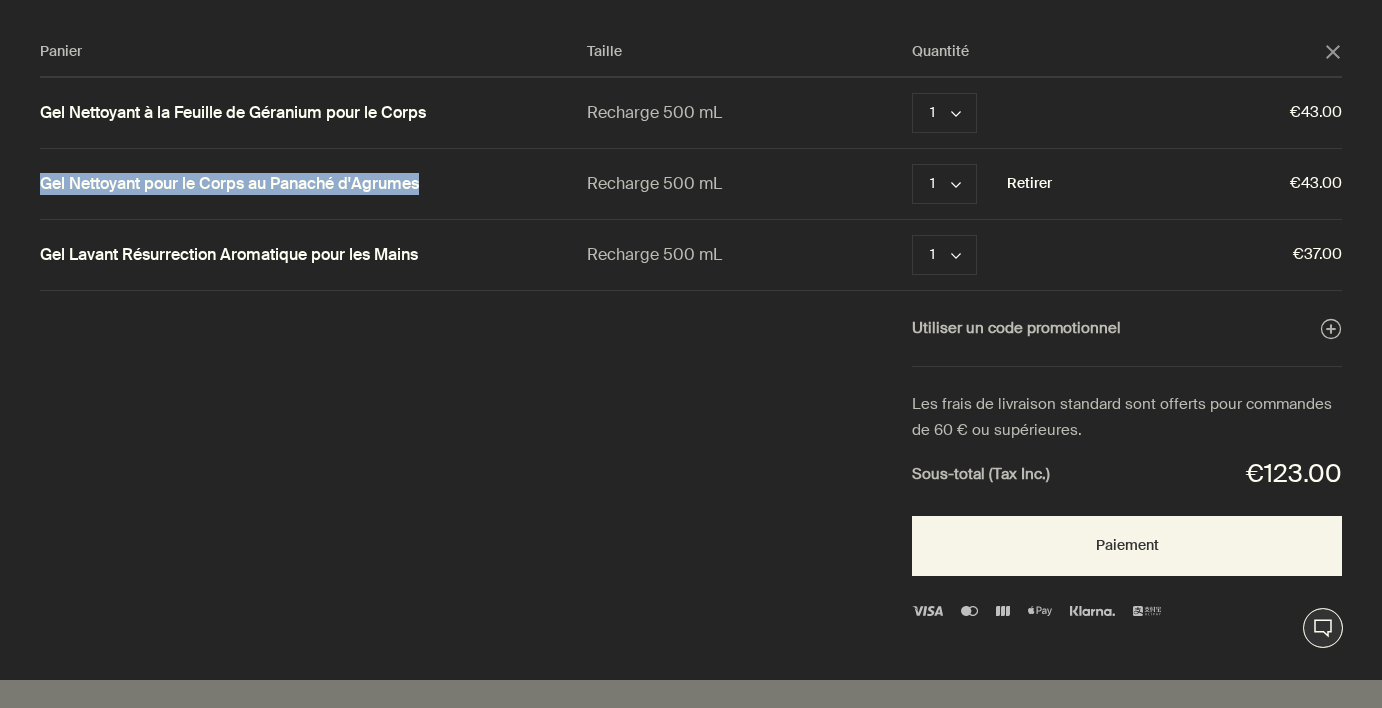 click on "Retirer" at bounding box center [1029, 184] 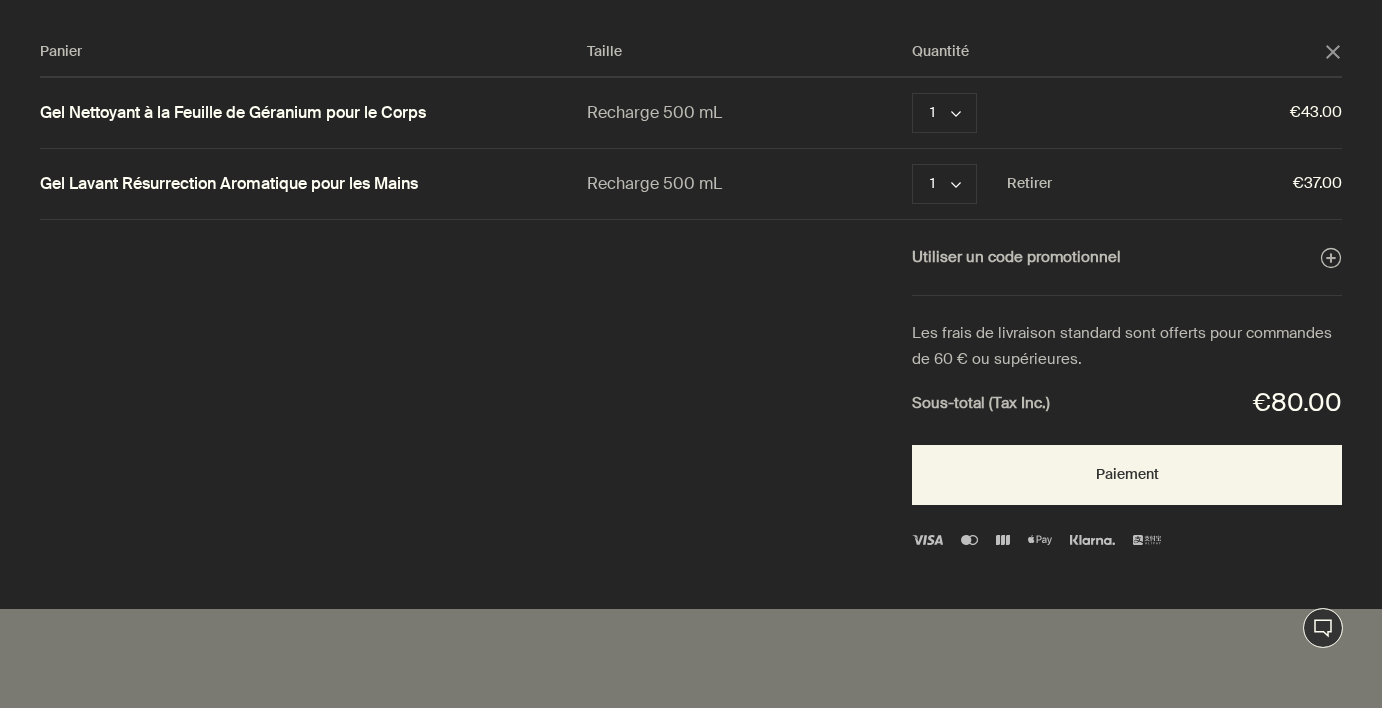 click on "close" 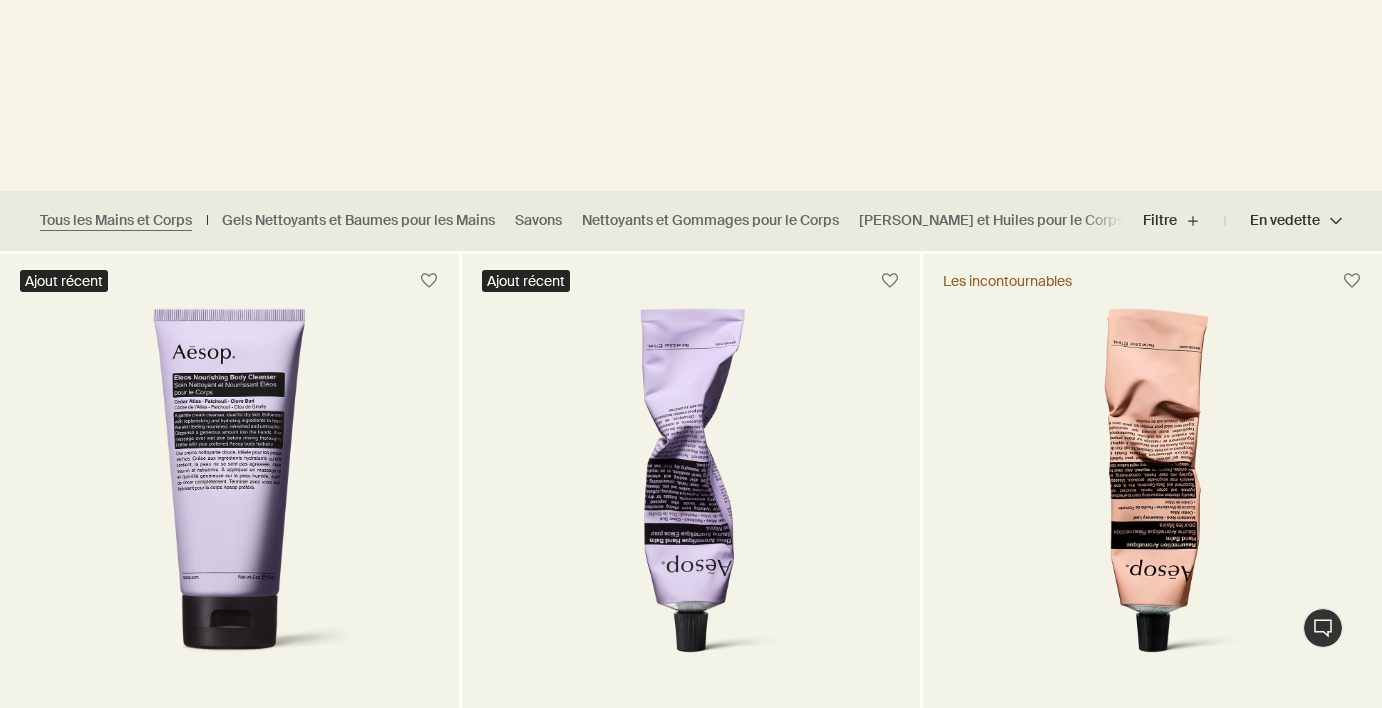 scroll, scrollTop: 0, scrollLeft: 0, axis: both 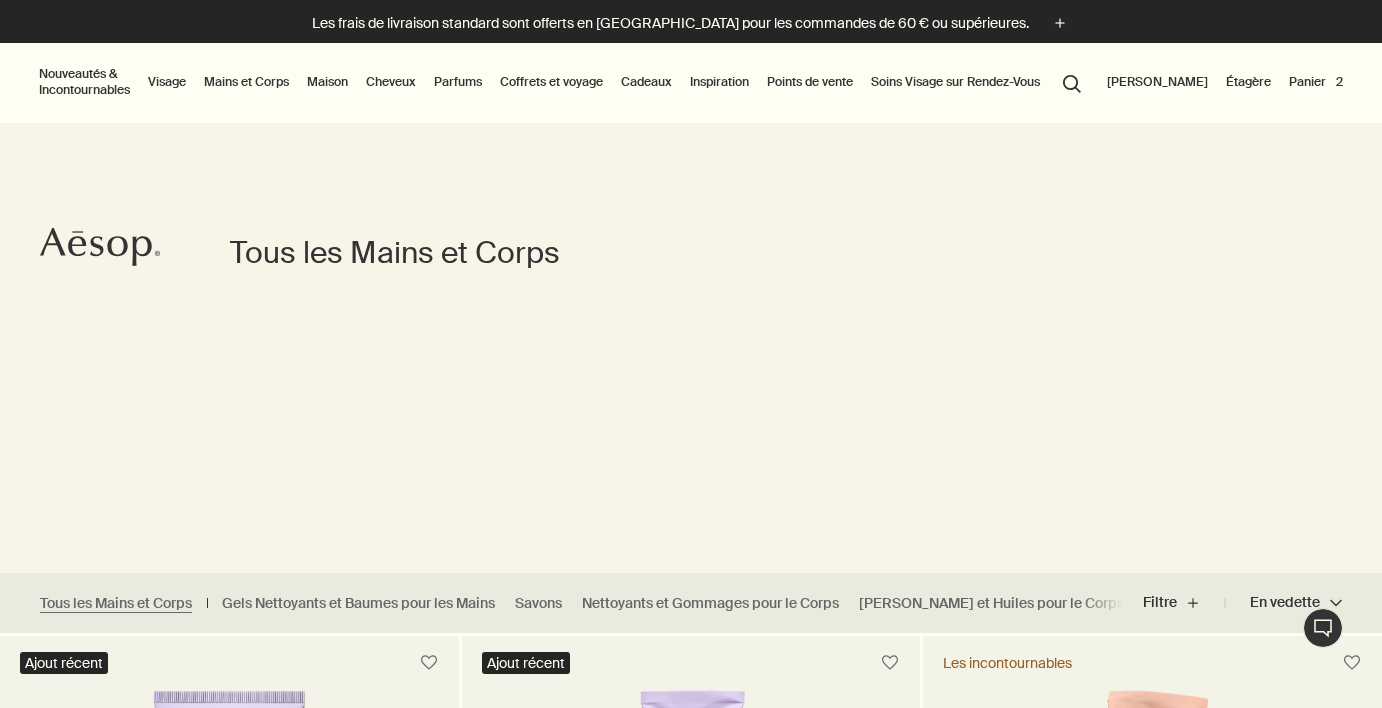 click on "search Rechercher" at bounding box center (1072, 82) 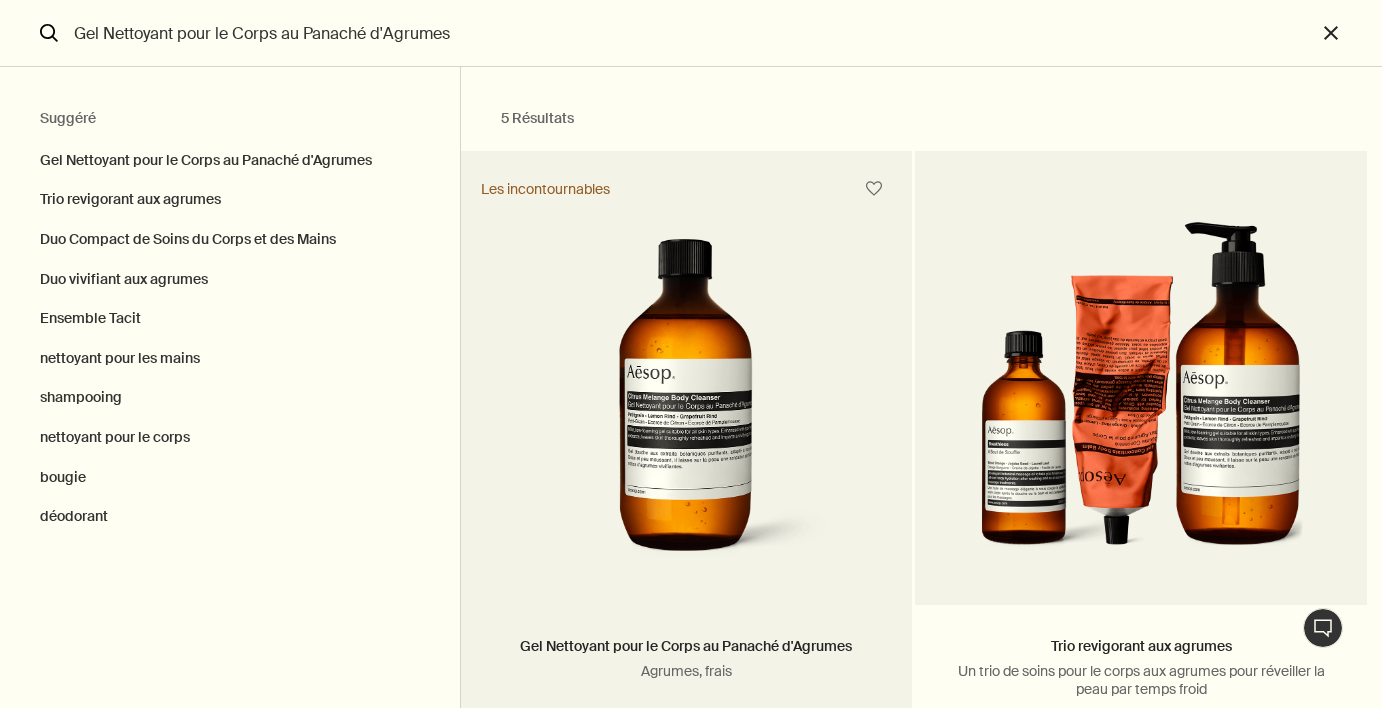 type on "Gel Nettoyant pour le Corps au Panaché d'Agrumes" 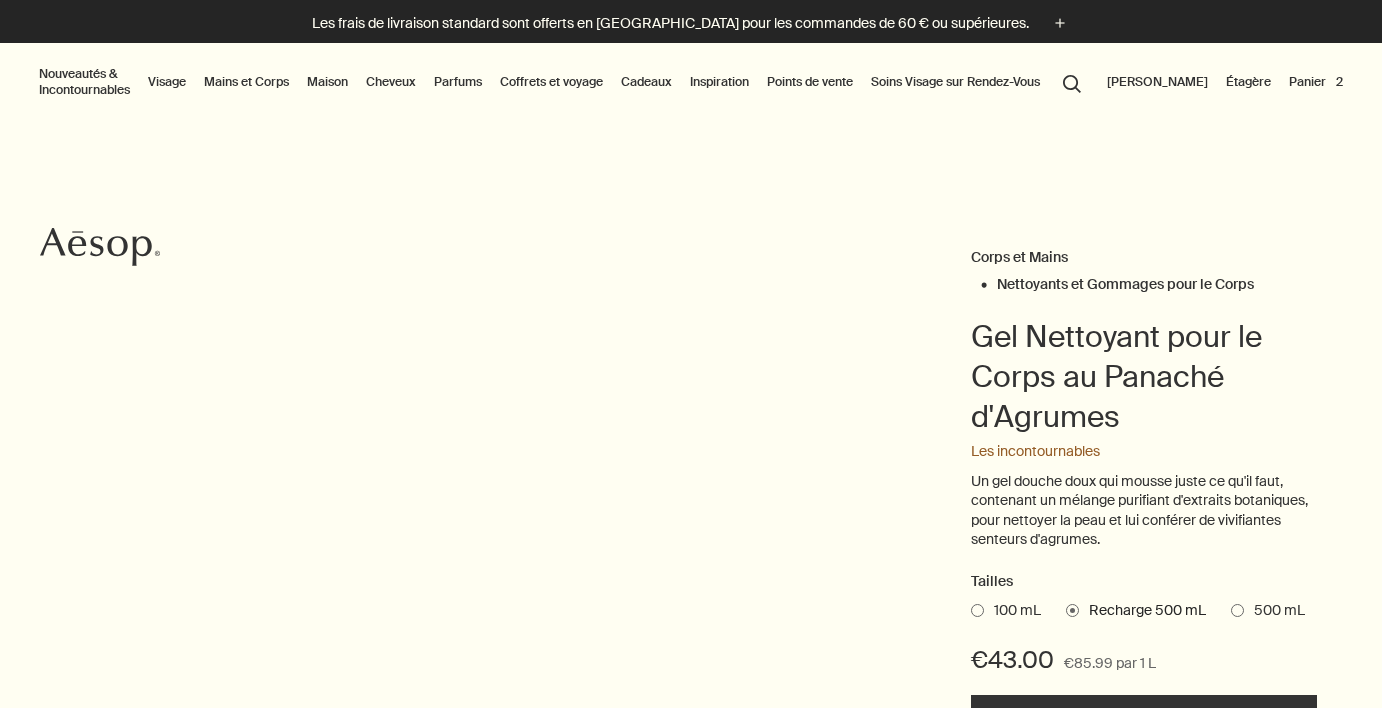 scroll, scrollTop: 0, scrollLeft: 0, axis: both 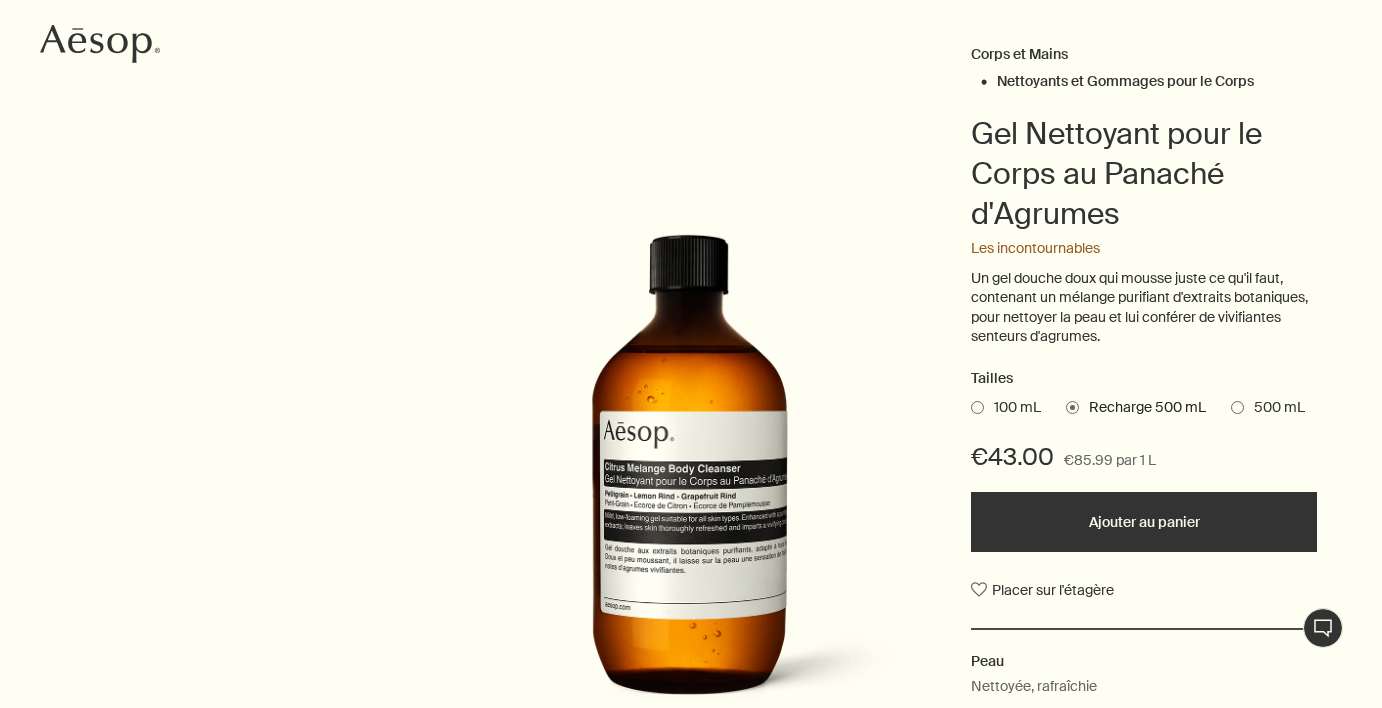 click on "500 mL" at bounding box center [1274, 408] 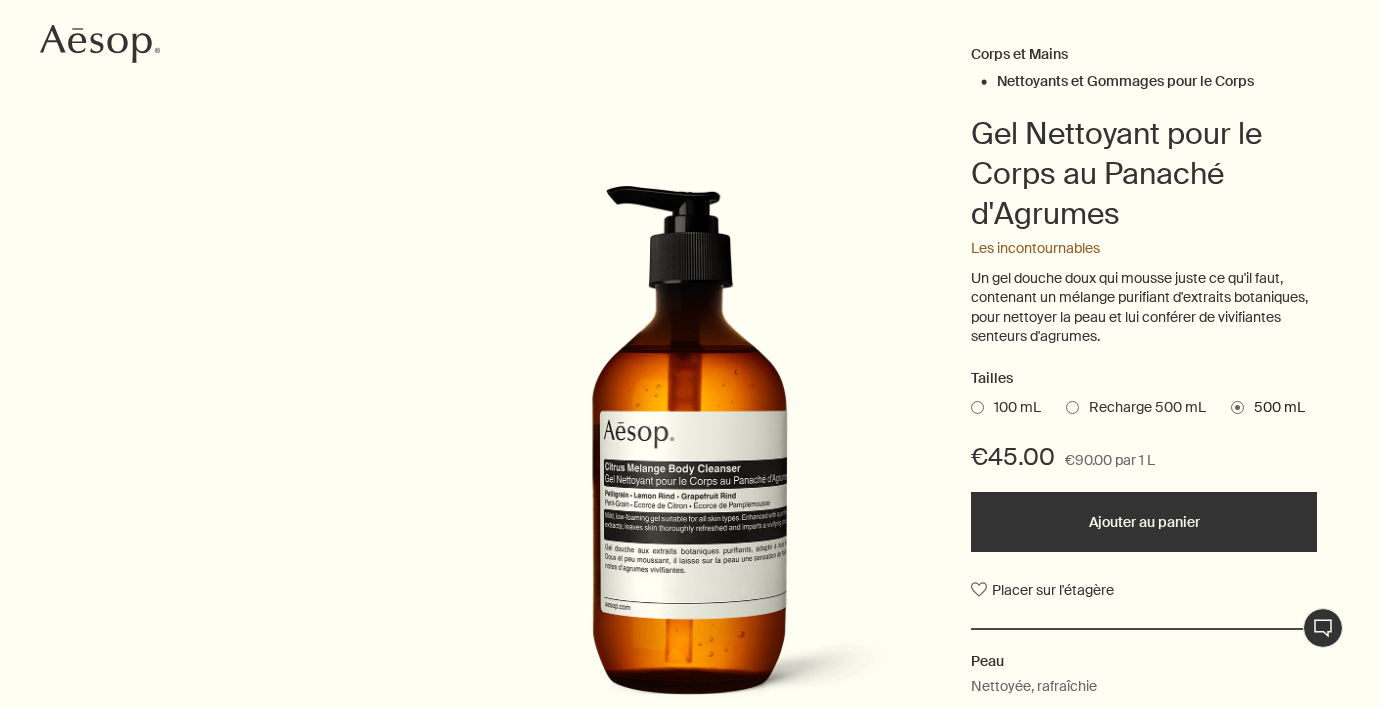 click on "Ajouter au panier" at bounding box center (1144, 522) 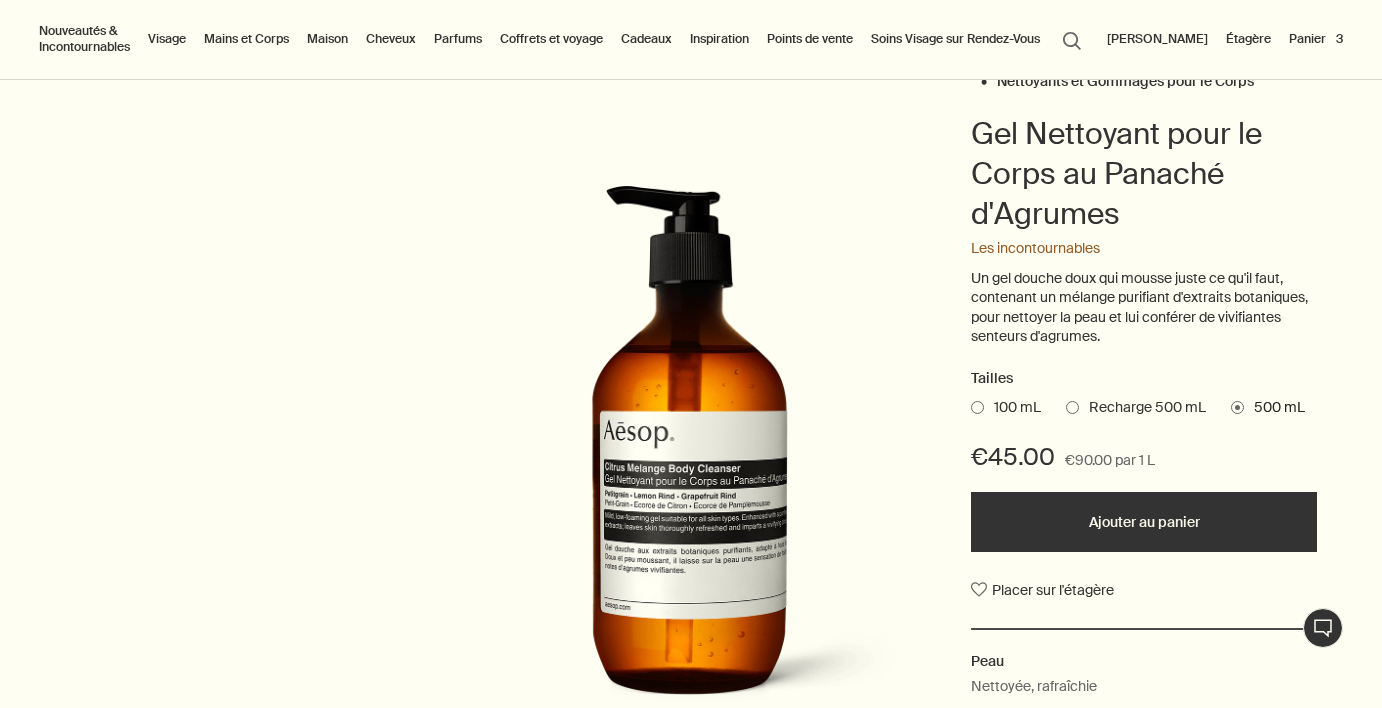 scroll, scrollTop: 0, scrollLeft: 0, axis: both 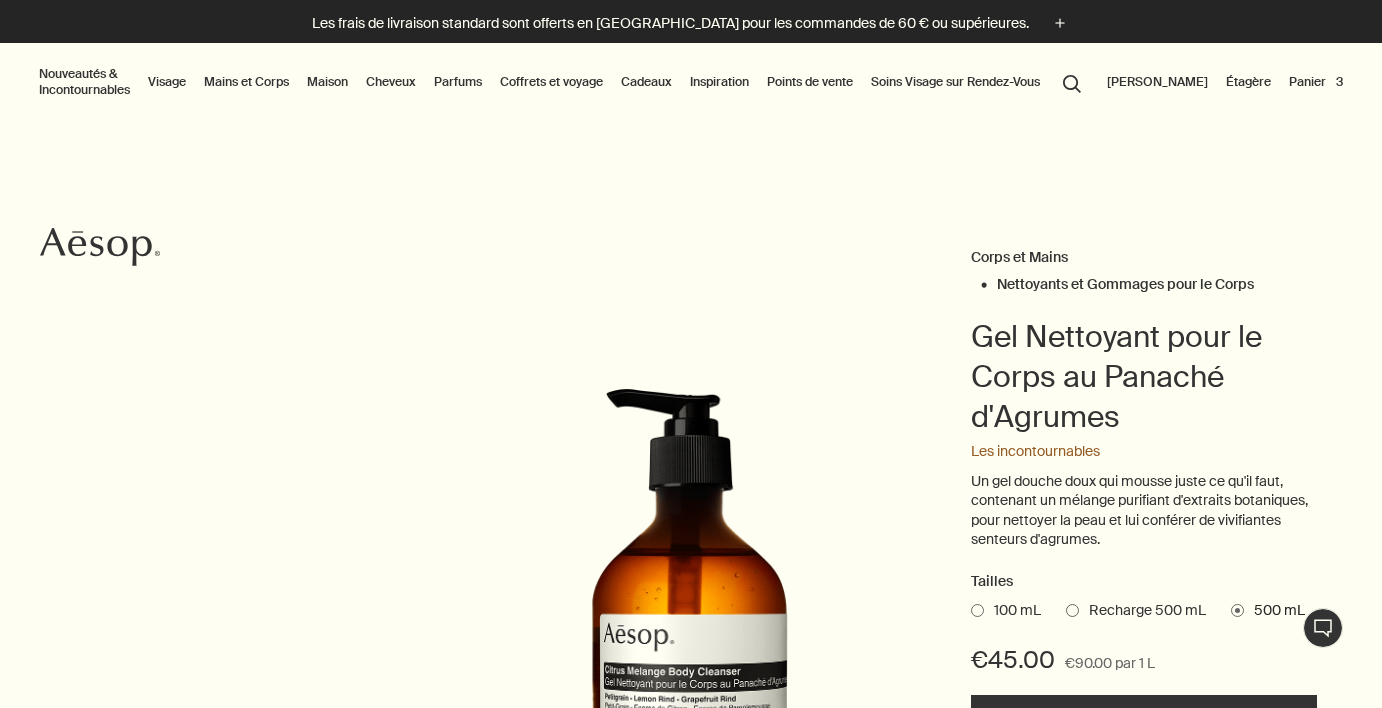 click on "Panier 3" at bounding box center (1316, 82) 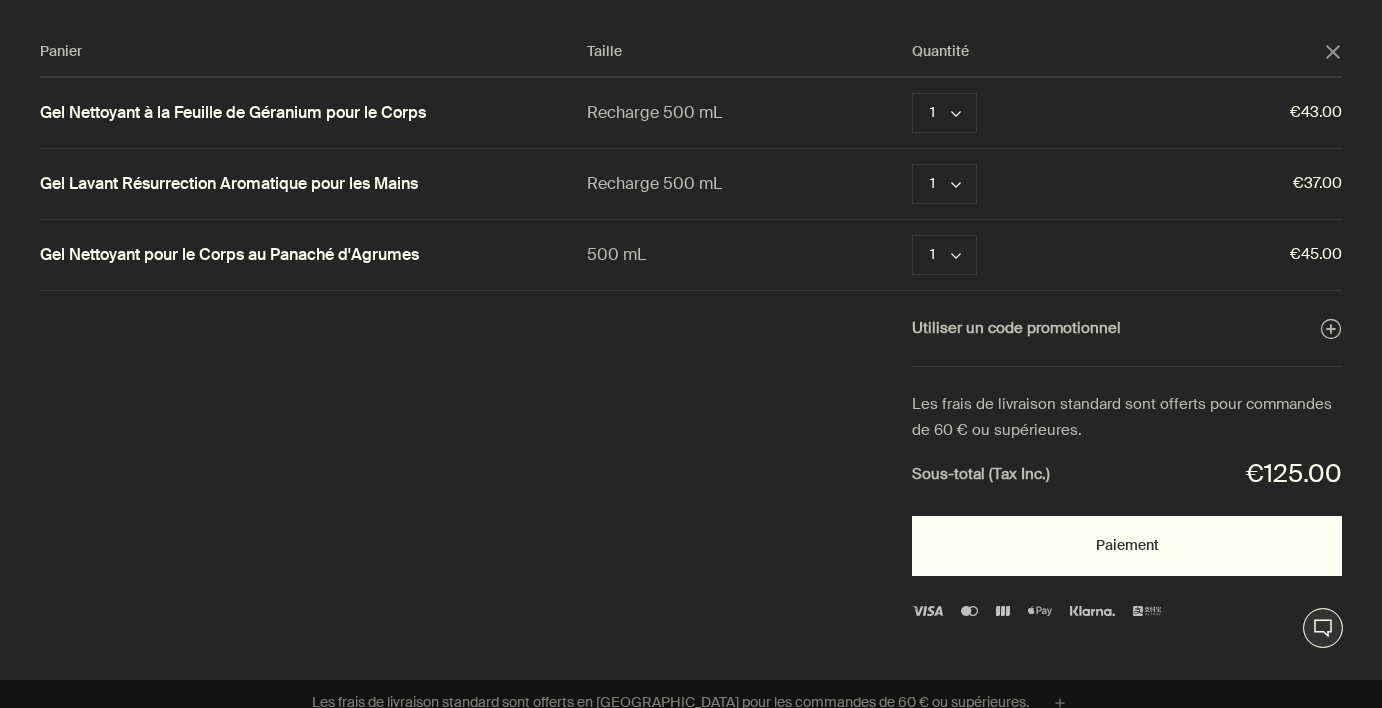 click on "Paiement" at bounding box center (1127, 546) 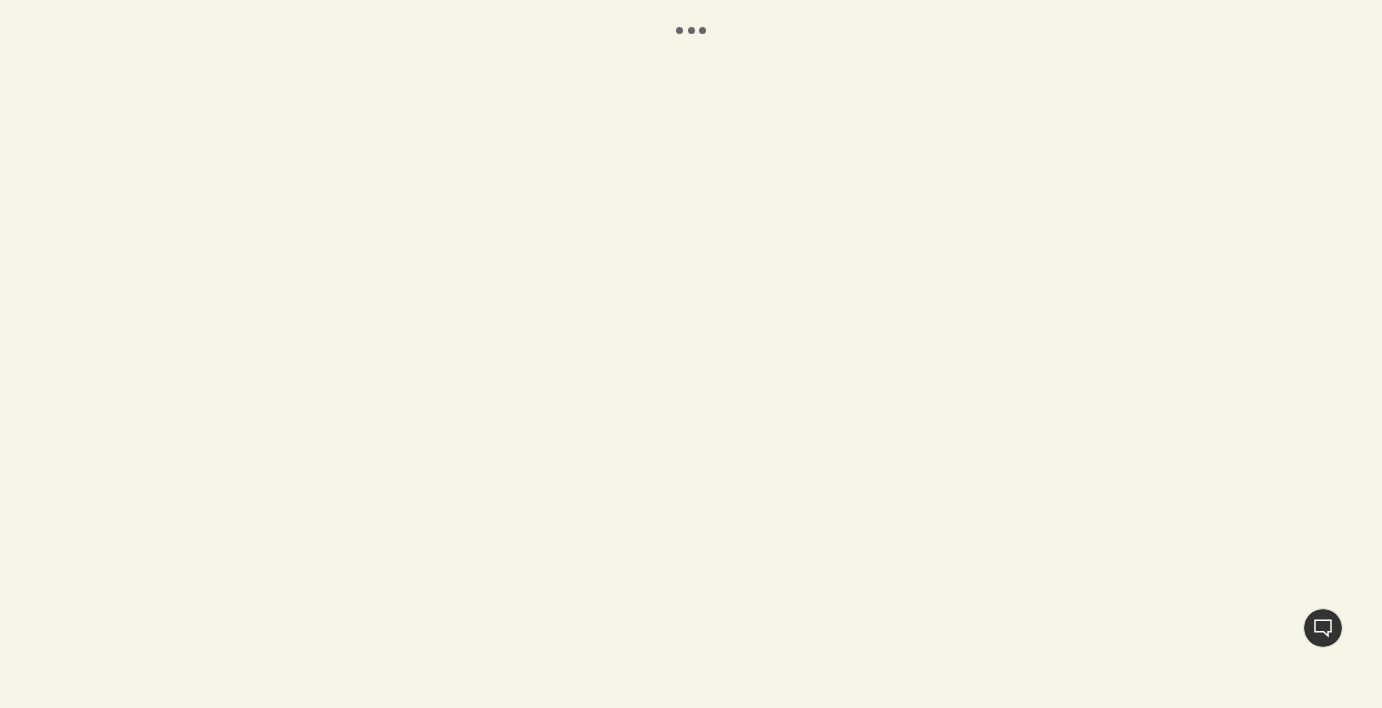 scroll, scrollTop: 0, scrollLeft: 0, axis: both 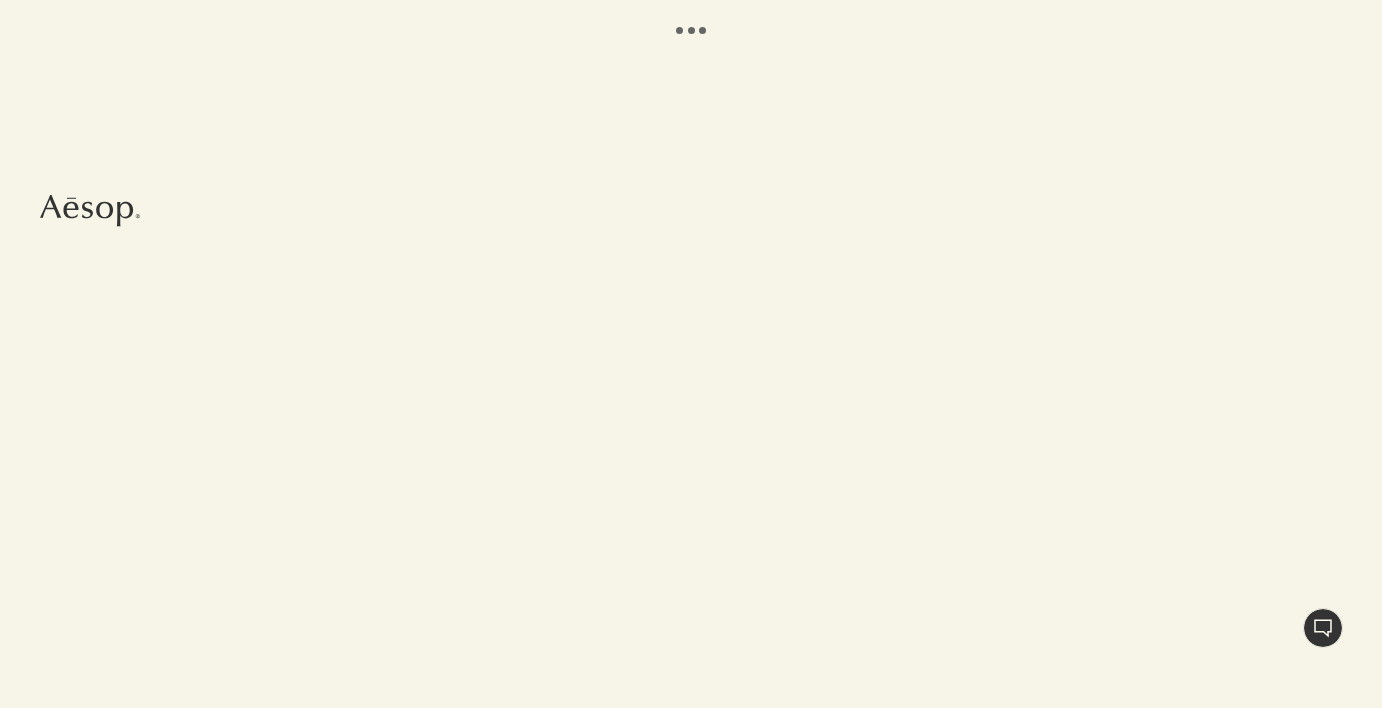 select on "FR" 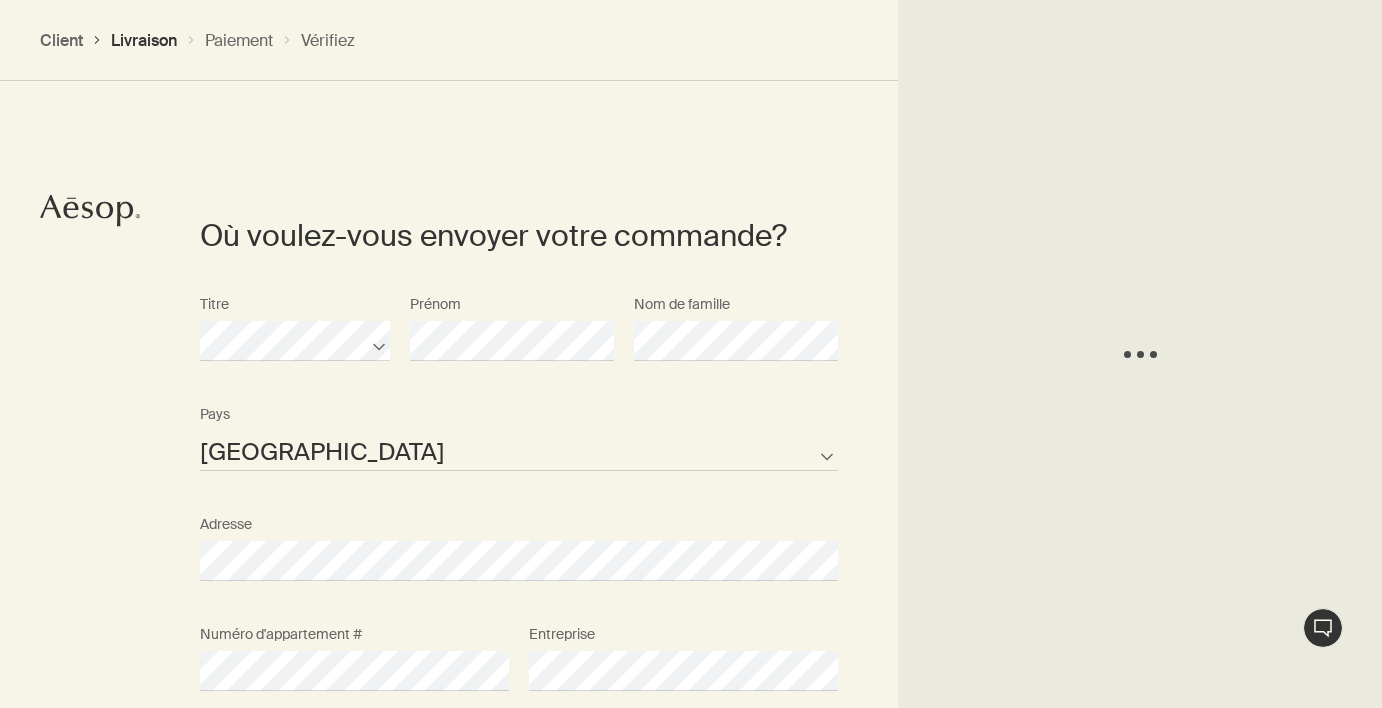 scroll, scrollTop: 448, scrollLeft: 0, axis: vertical 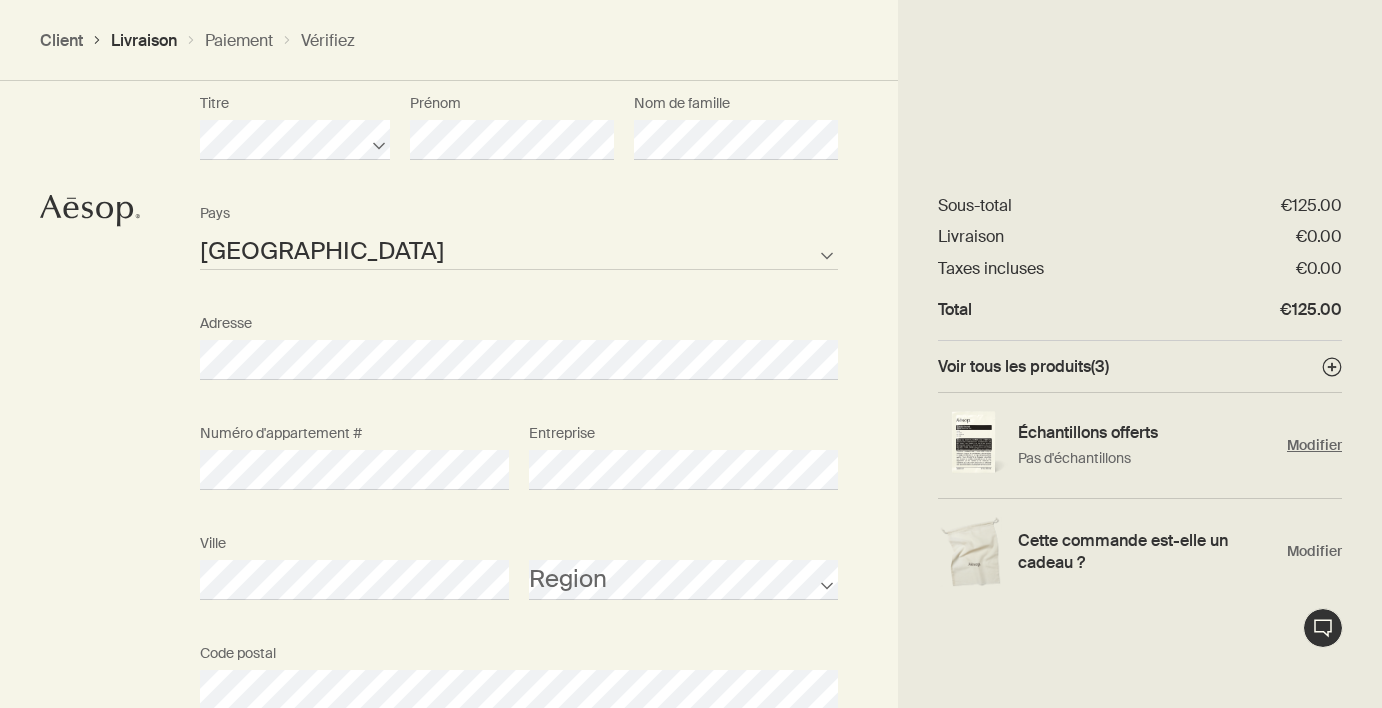 click on "Modifier" at bounding box center (1314, 445) 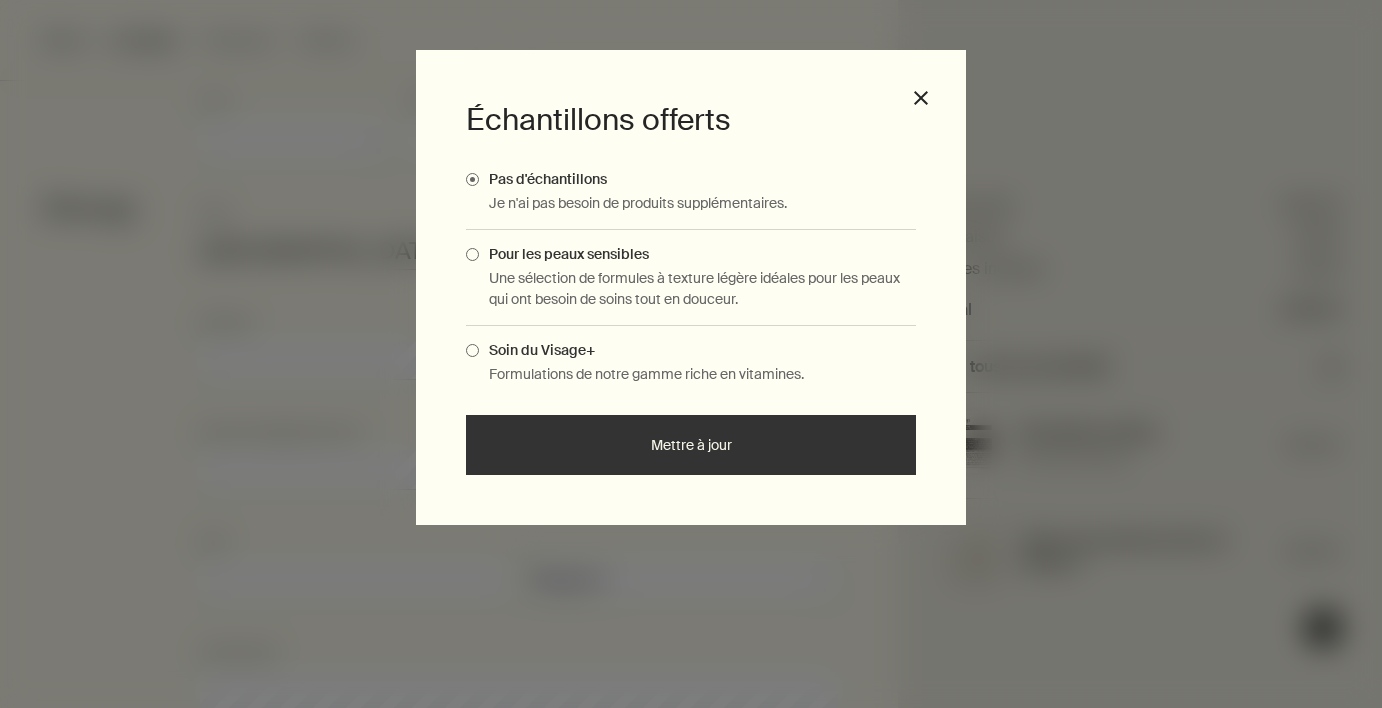 click on "Soin du Visage+ Formulations de notre gamme riche en vitamines." at bounding box center (691, 363) 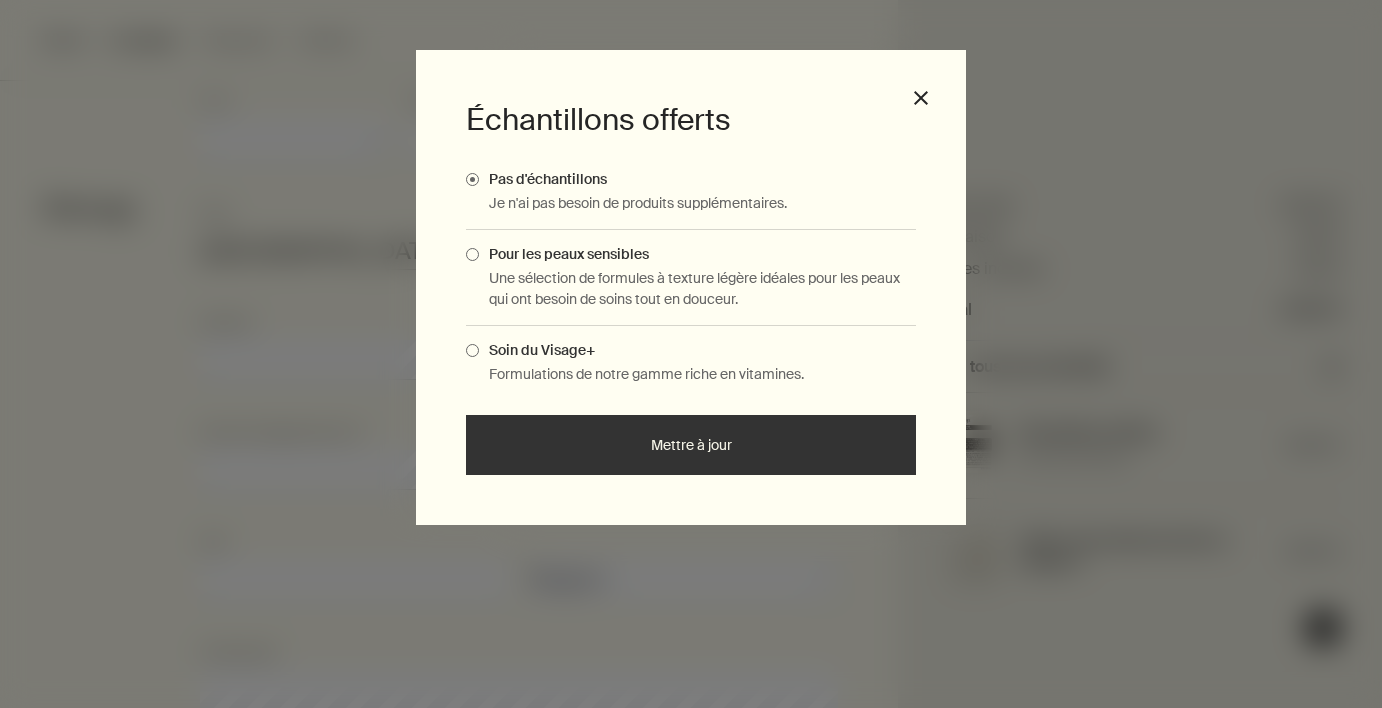 click at bounding box center (472, 350) 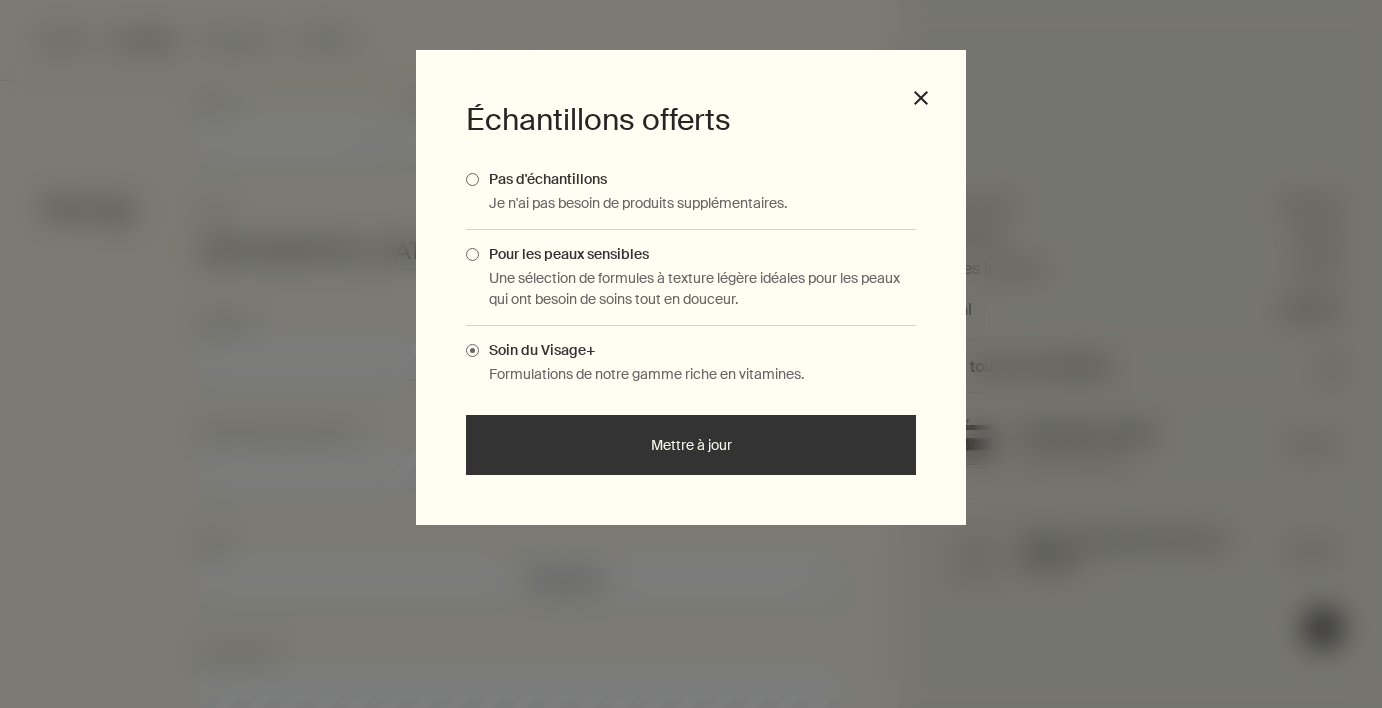 click on "Mettre à jour" at bounding box center (691, 445) 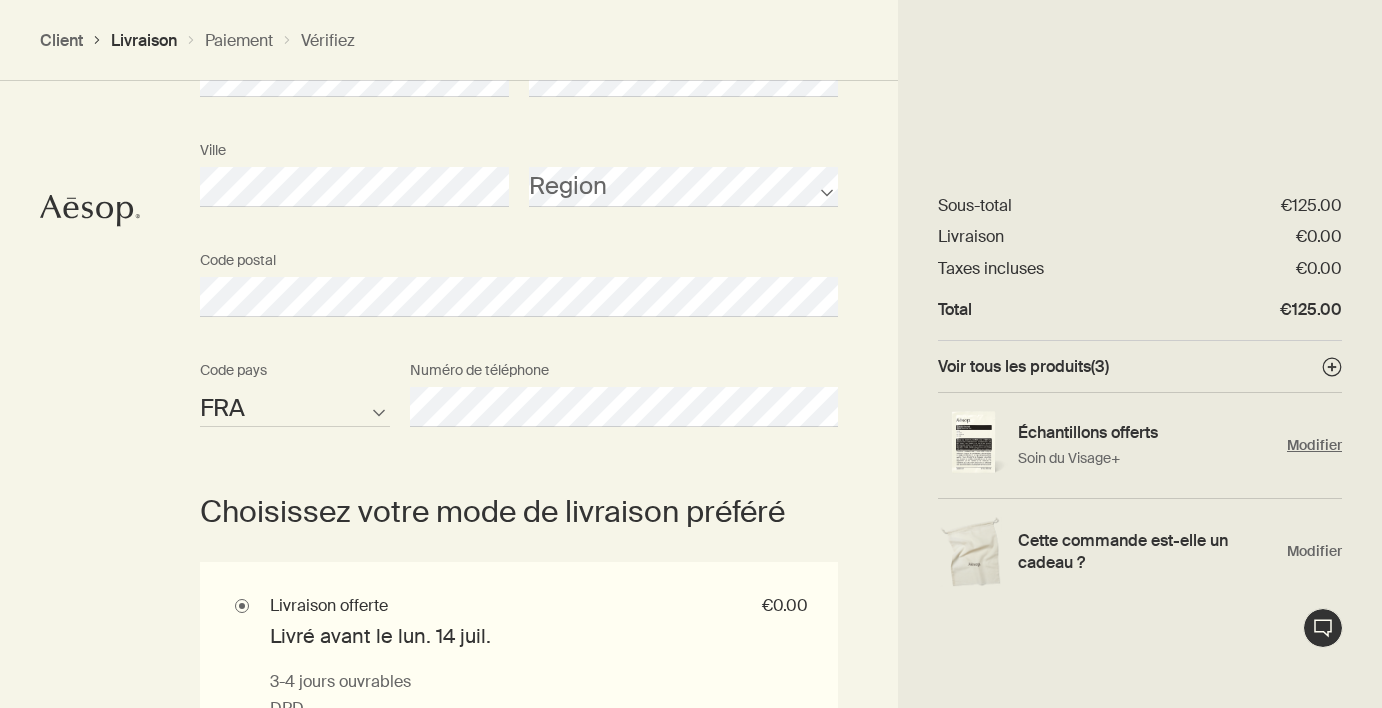 scroll, scrollTop: 1022, scrollLeft: 0, axis: vertical 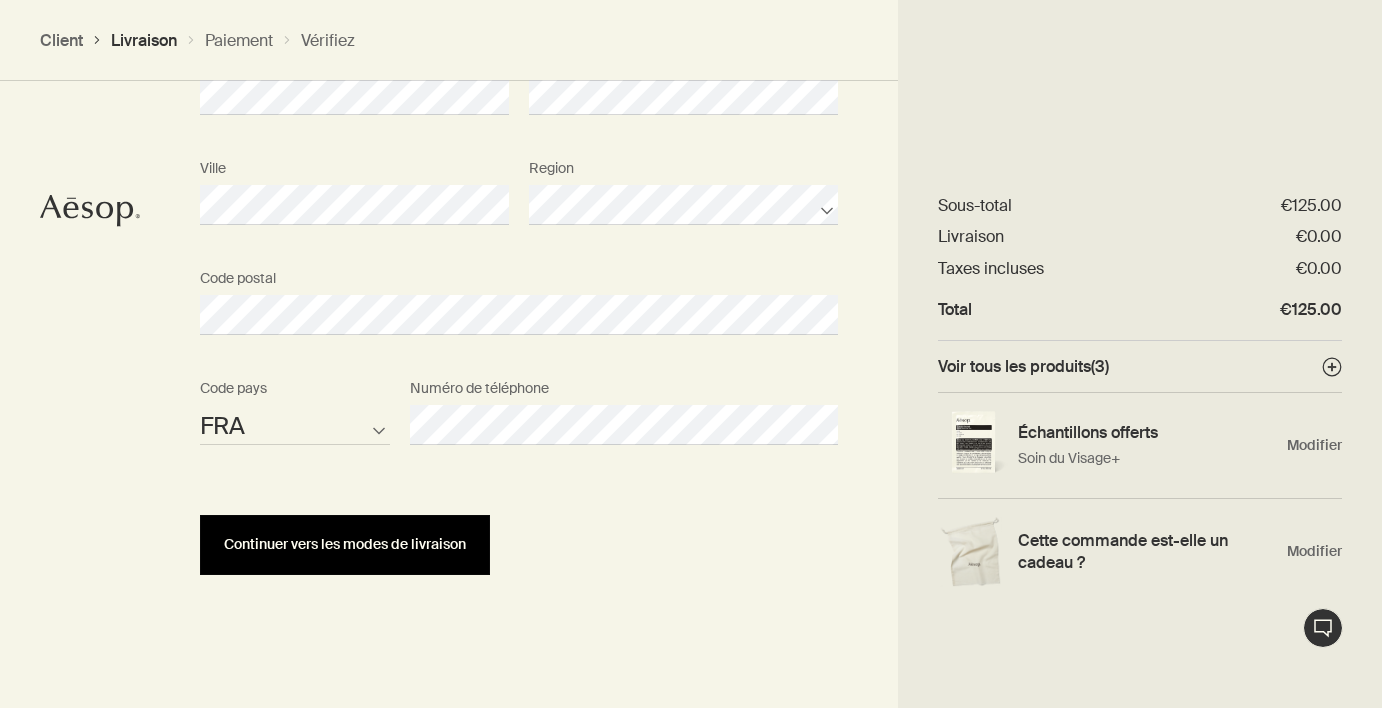 click on "Continuer vers les modes de livraison" at bounding box center (345, 544) 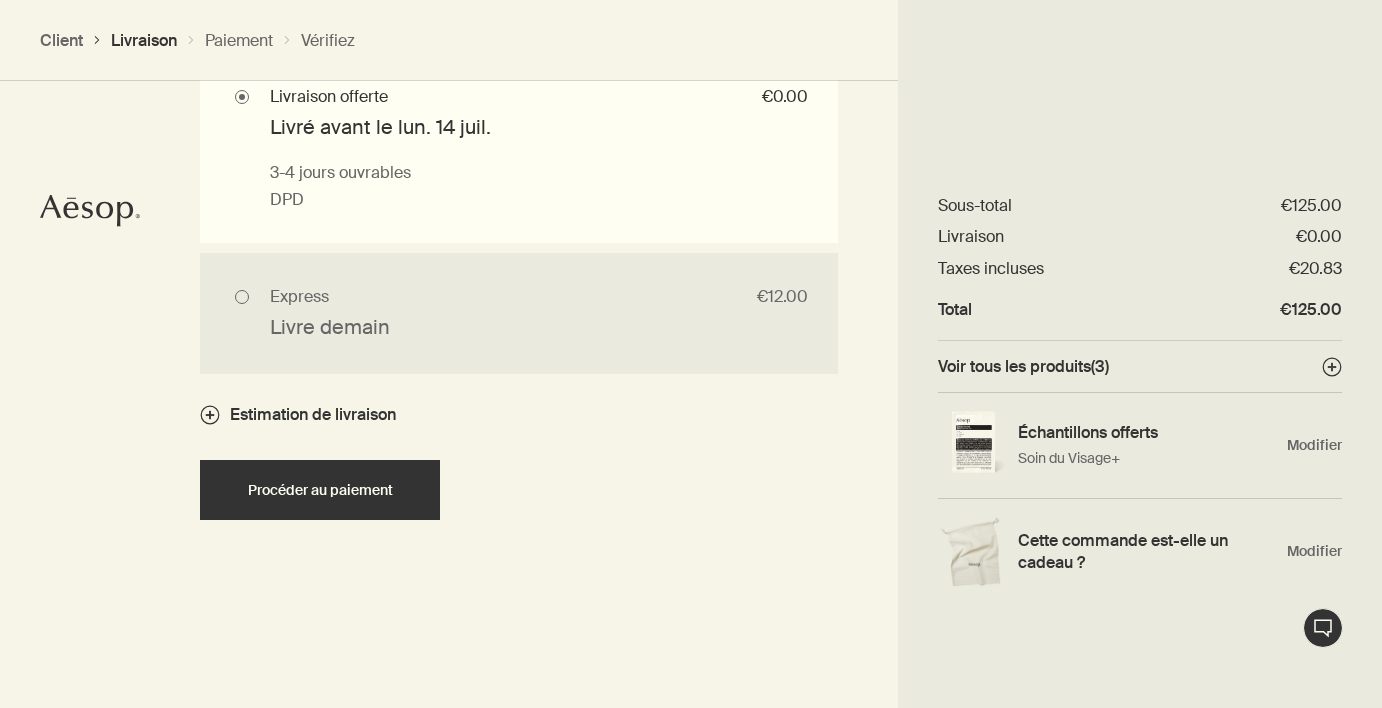 scroll, scrollTop: 1616, scrollLeft: 0, axis: vertical 